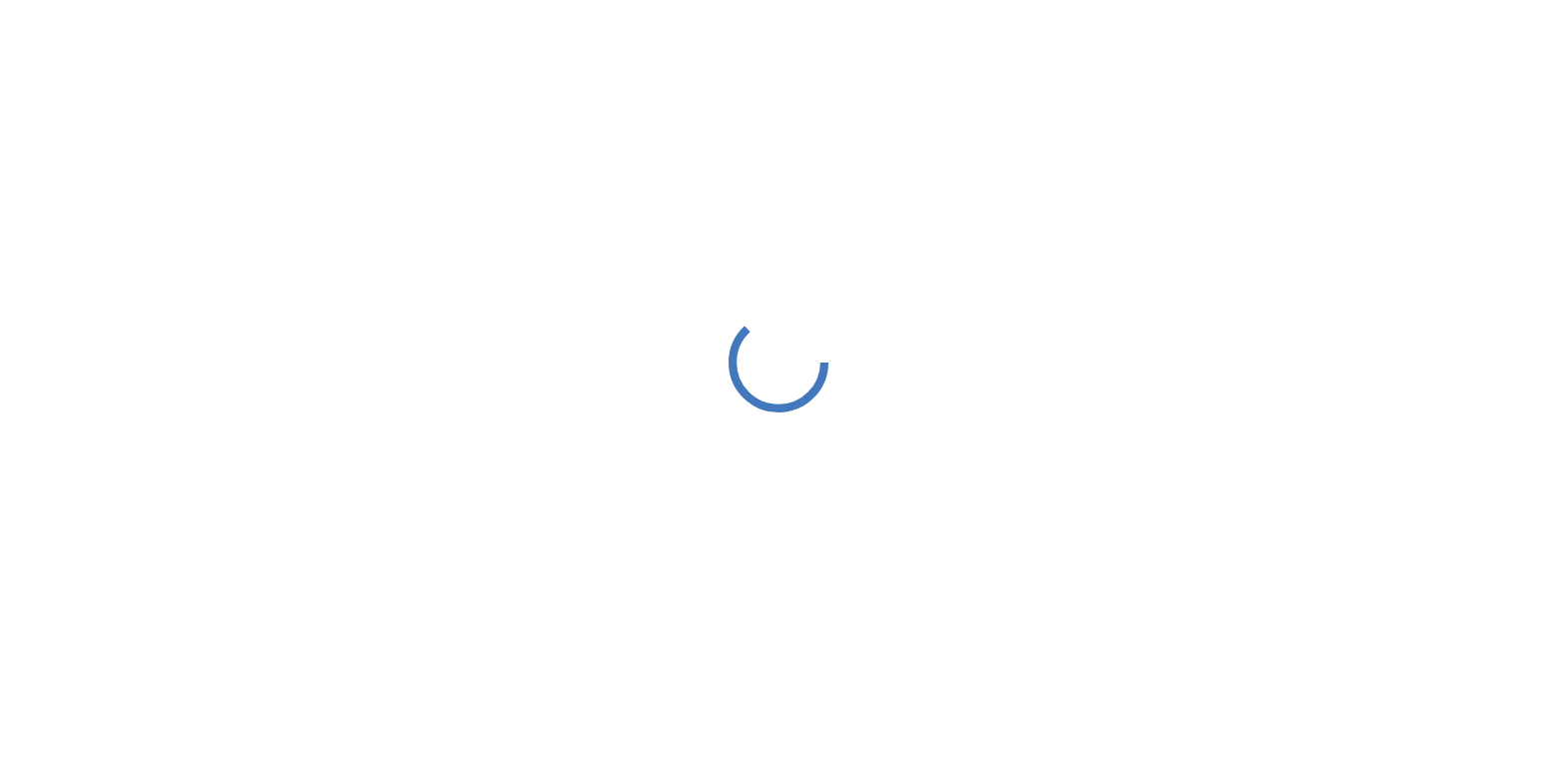 scroll, scrollTop: 0, scrollLeft: 0, axis: both 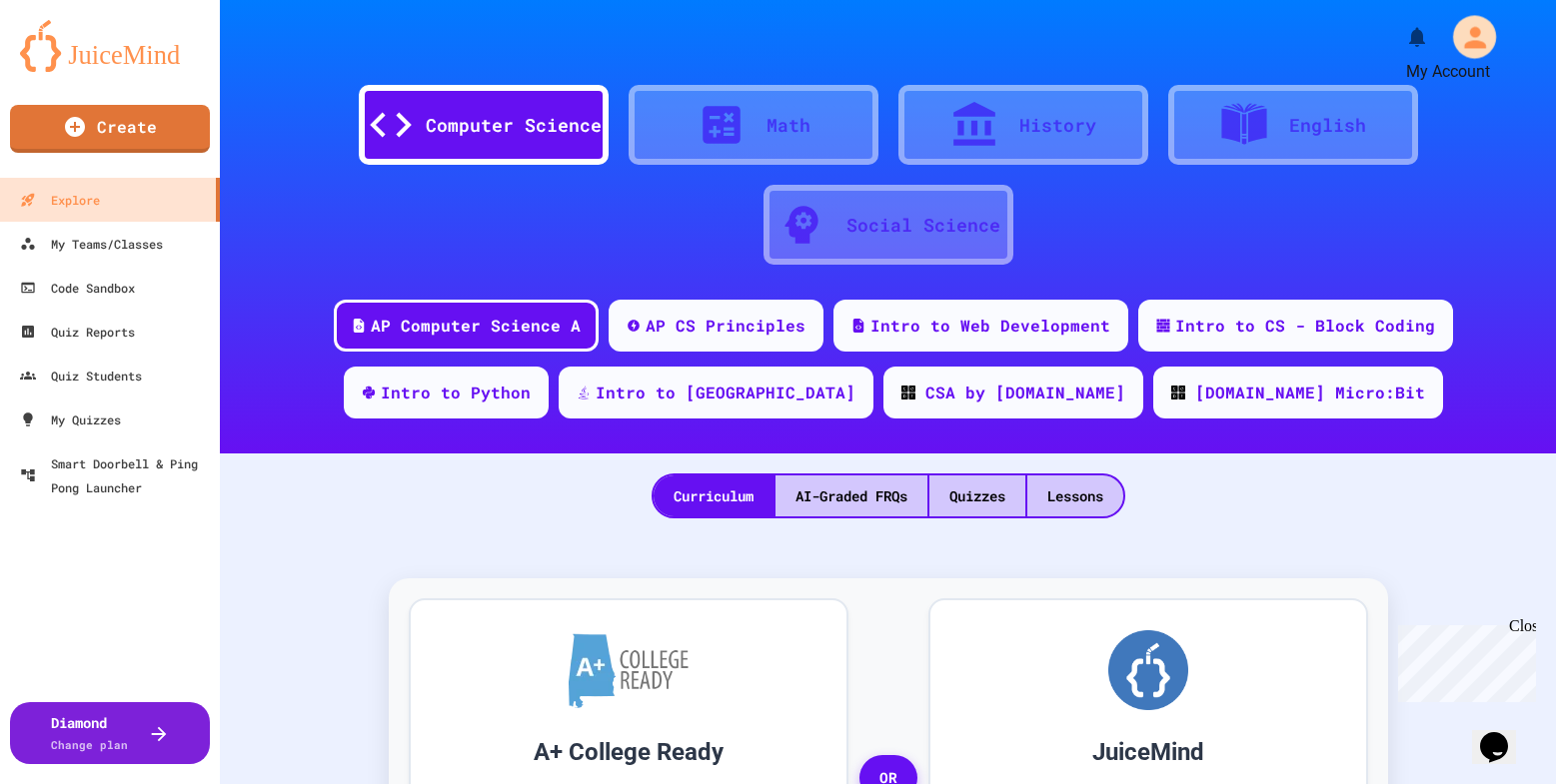 click 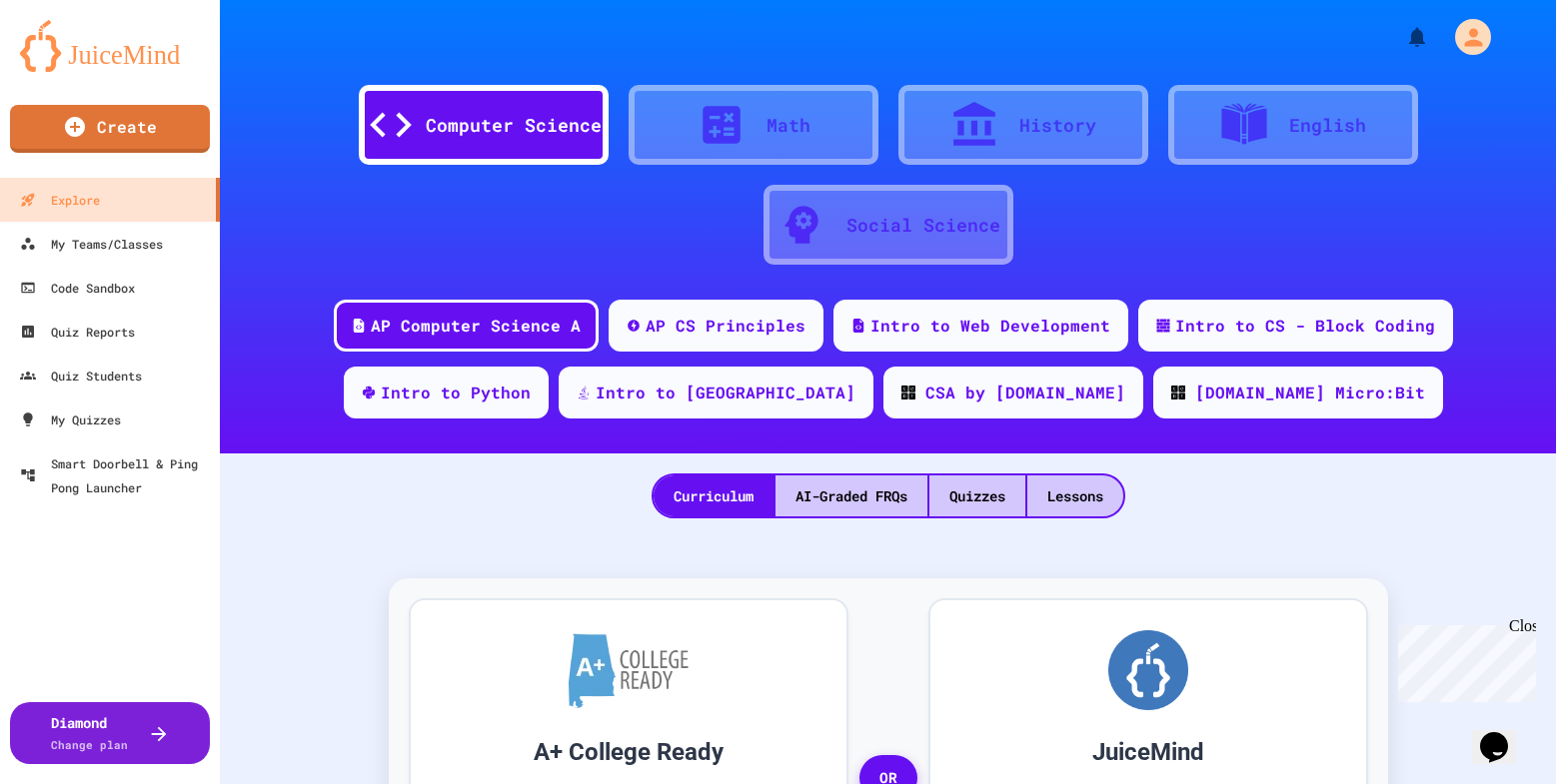 click at bounding box center (778, 784) 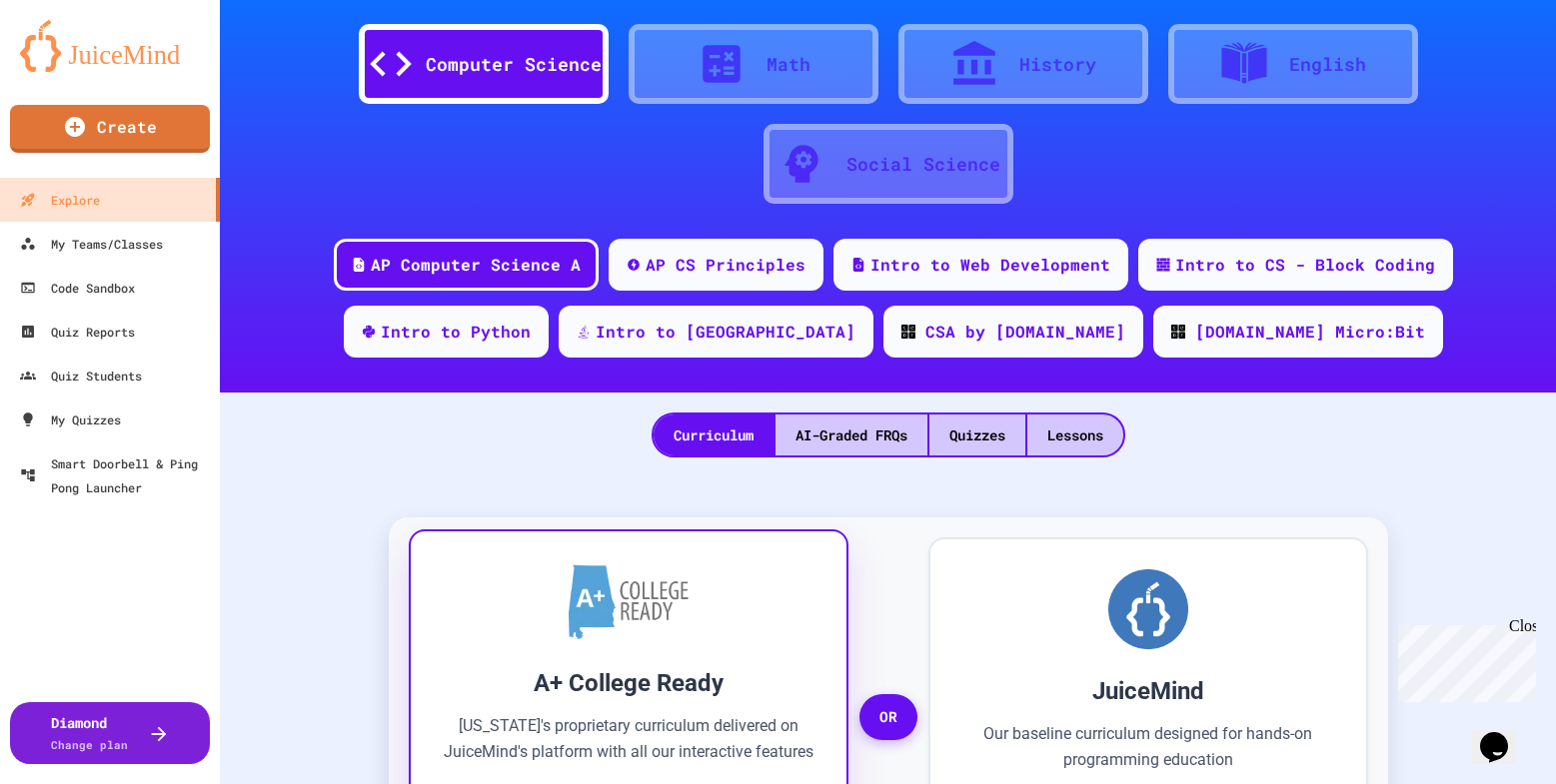scroll, scrollTop: 0, scrollLeft: 0, axis: both 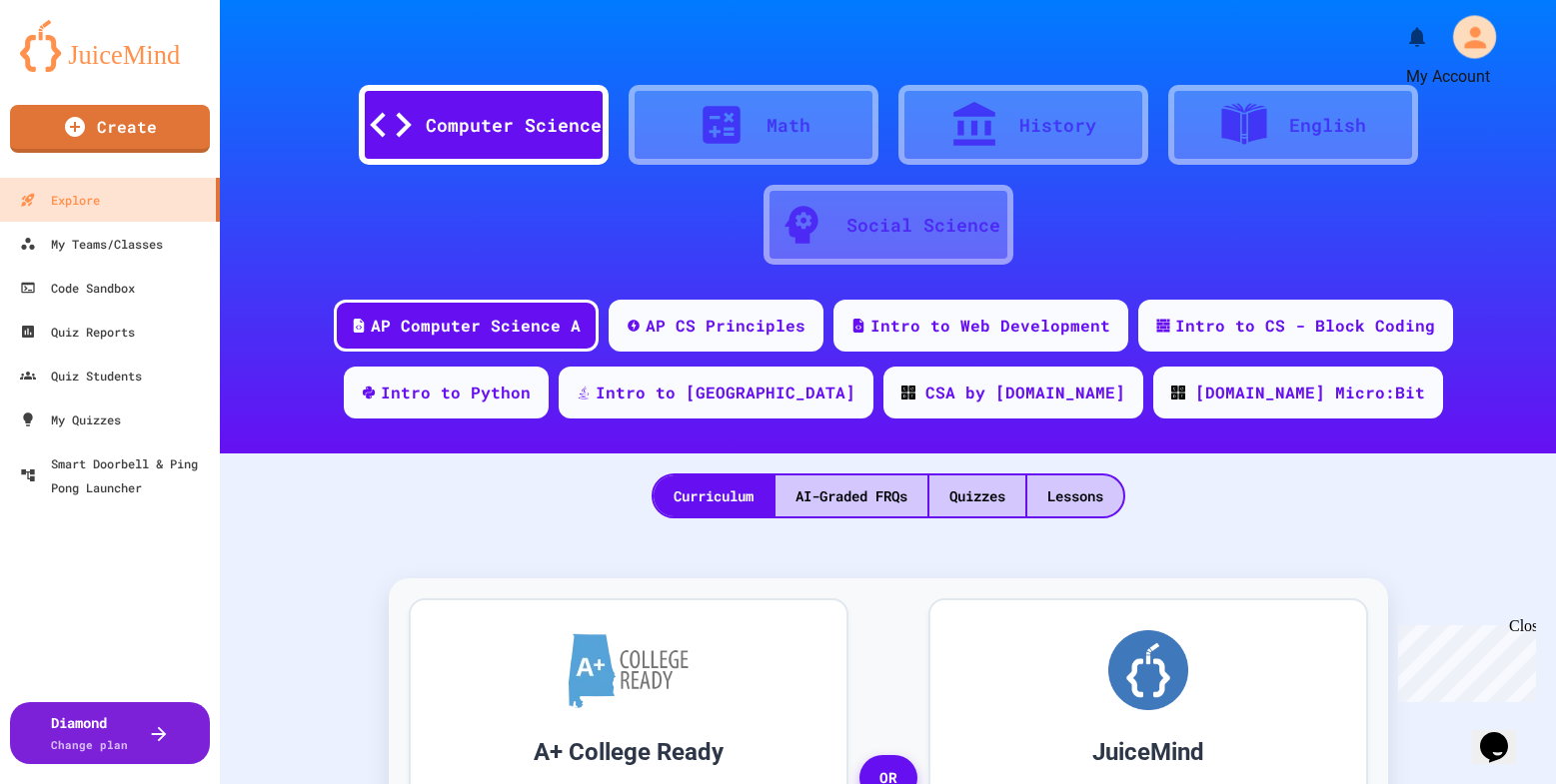click 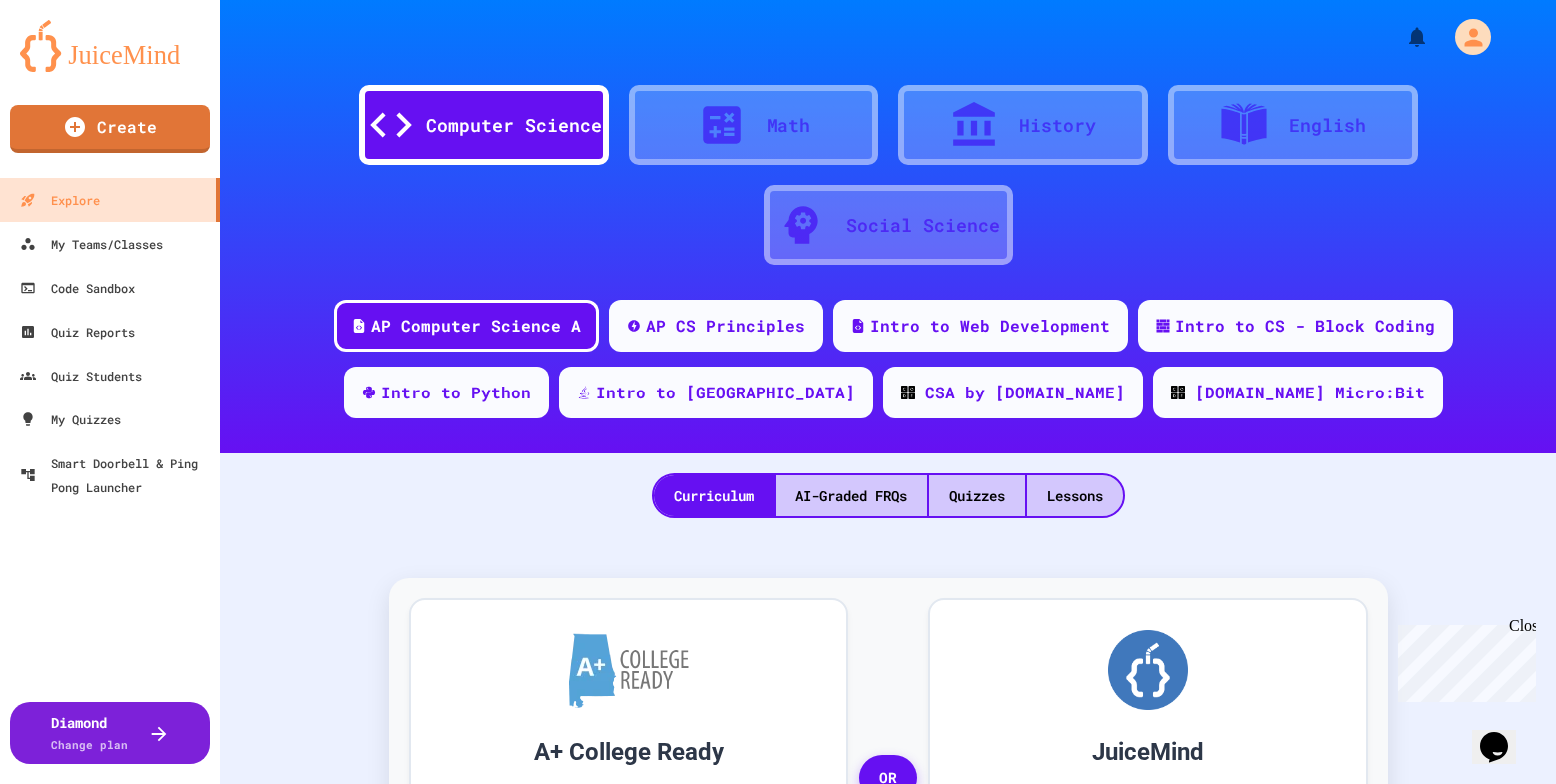 click at bounding box center (778, 784) 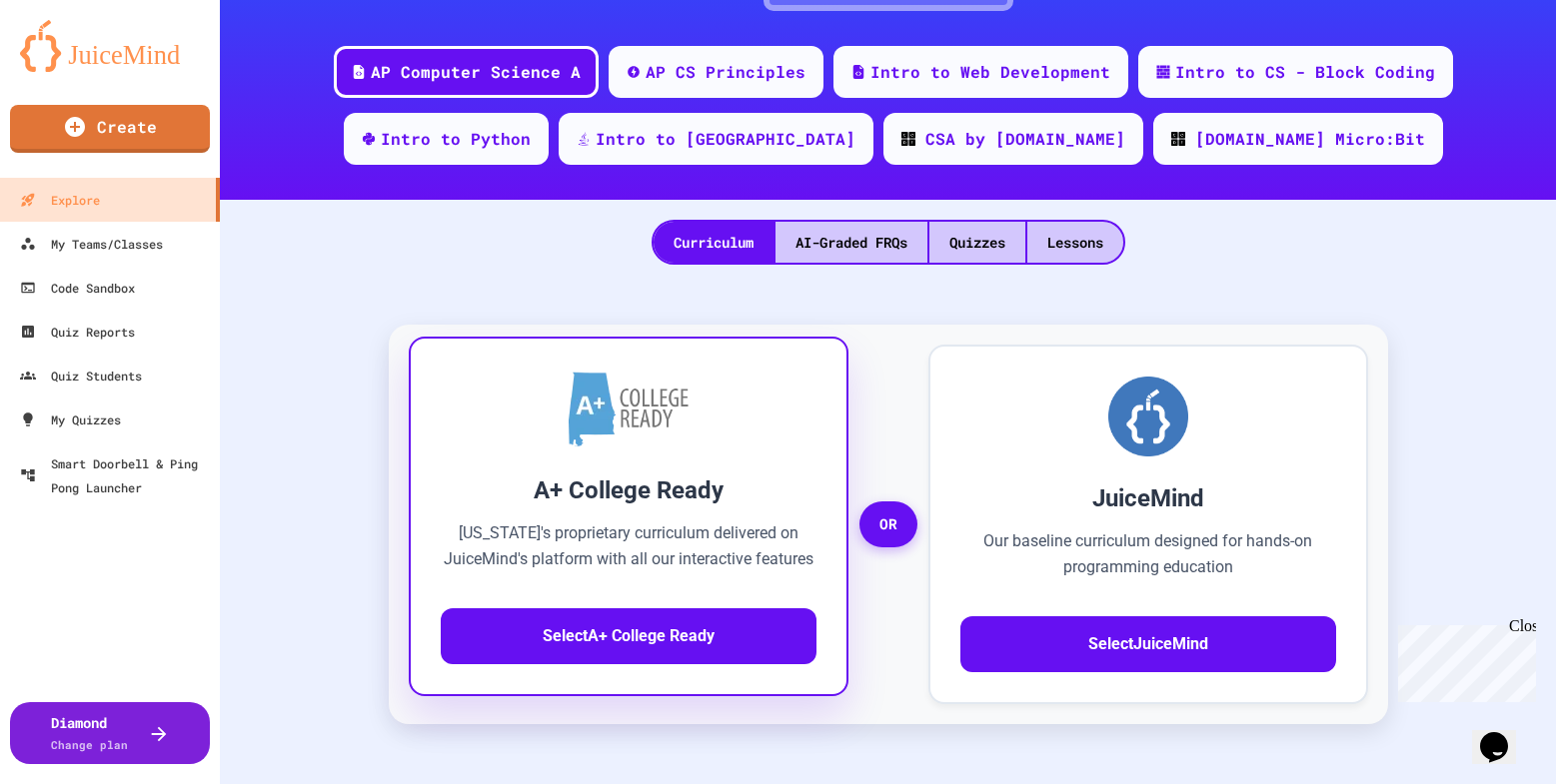 scroll, scrollTop: 300, scrollLeft: 0, axis: vertical 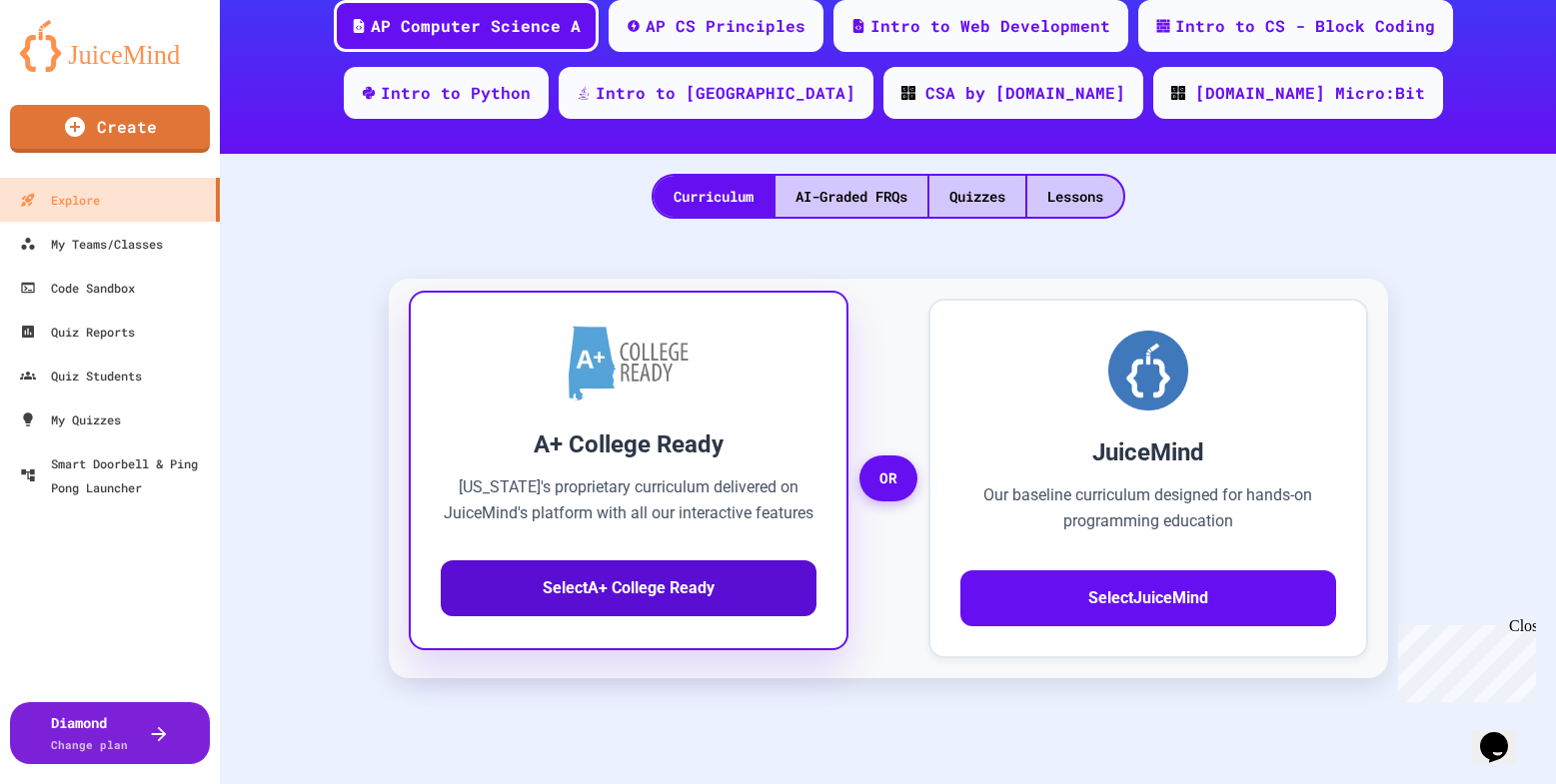 drag, startPoint x: 597, startPoint y: 590, endPoint x: 607, endPoint y: 588, distance: 10.198039 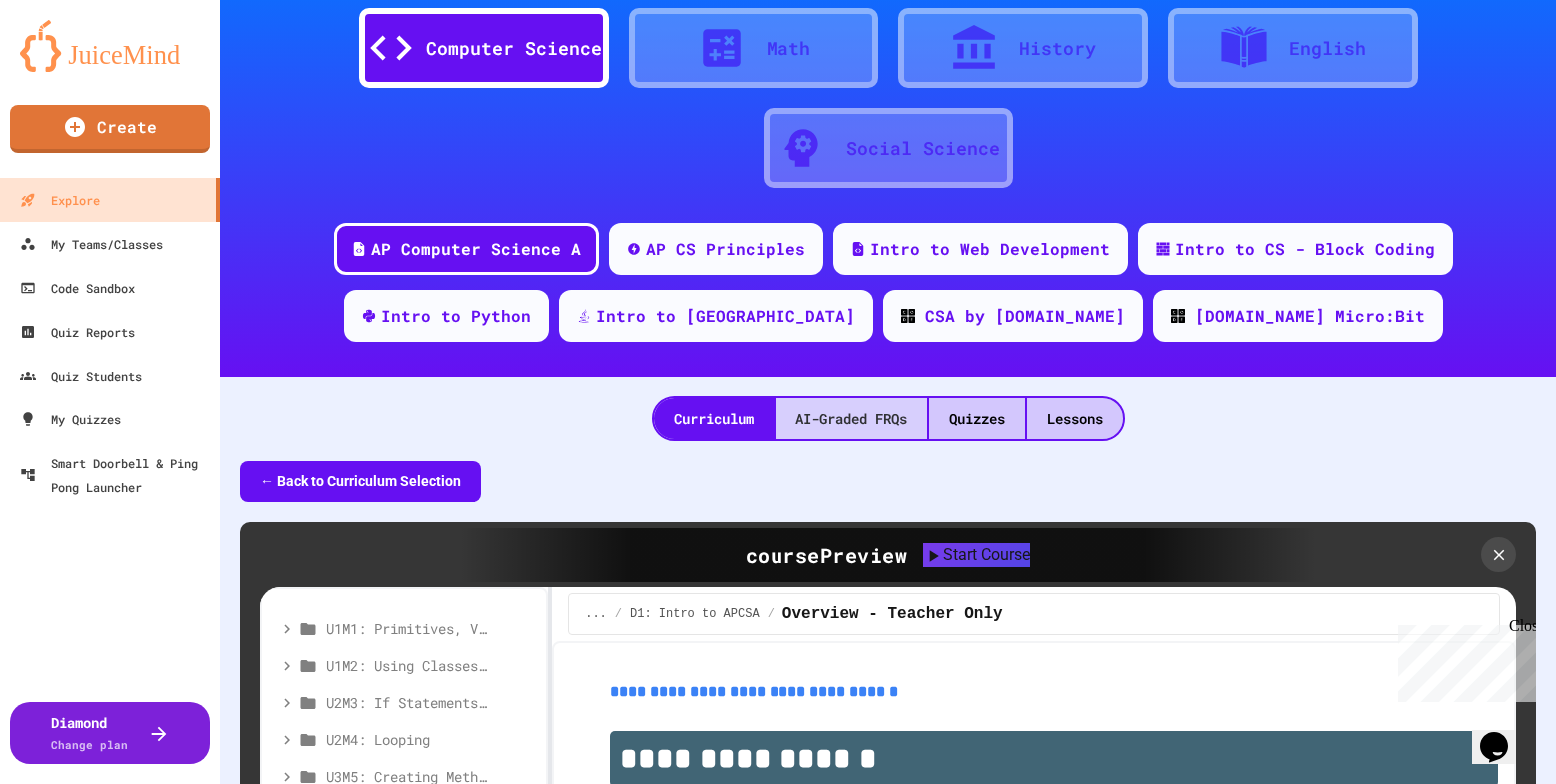 scroll, scrollTop: 0, scrollLeft: 0, axis: both 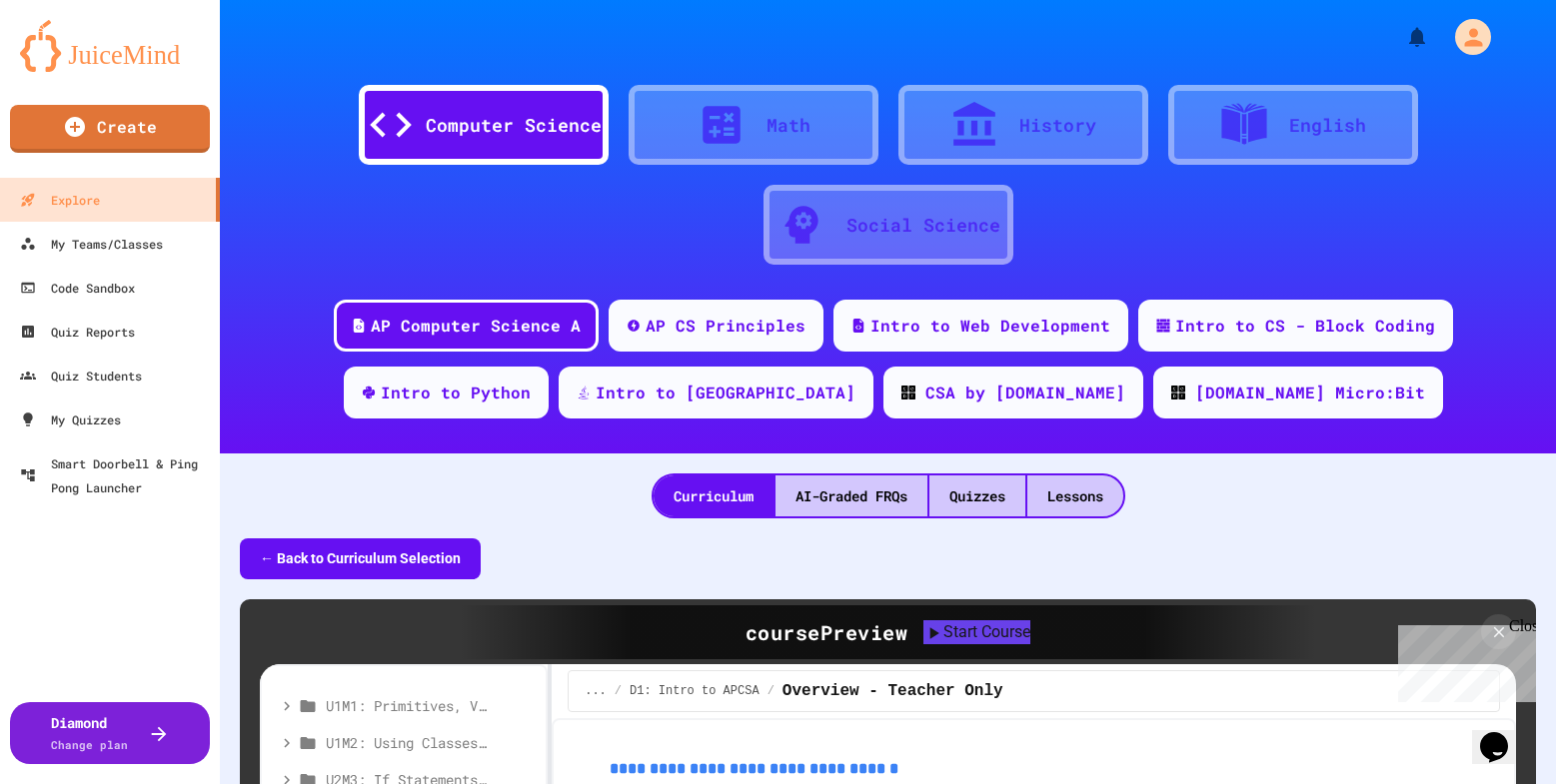 click on "Computer Science" at bounding box center [484, 125] 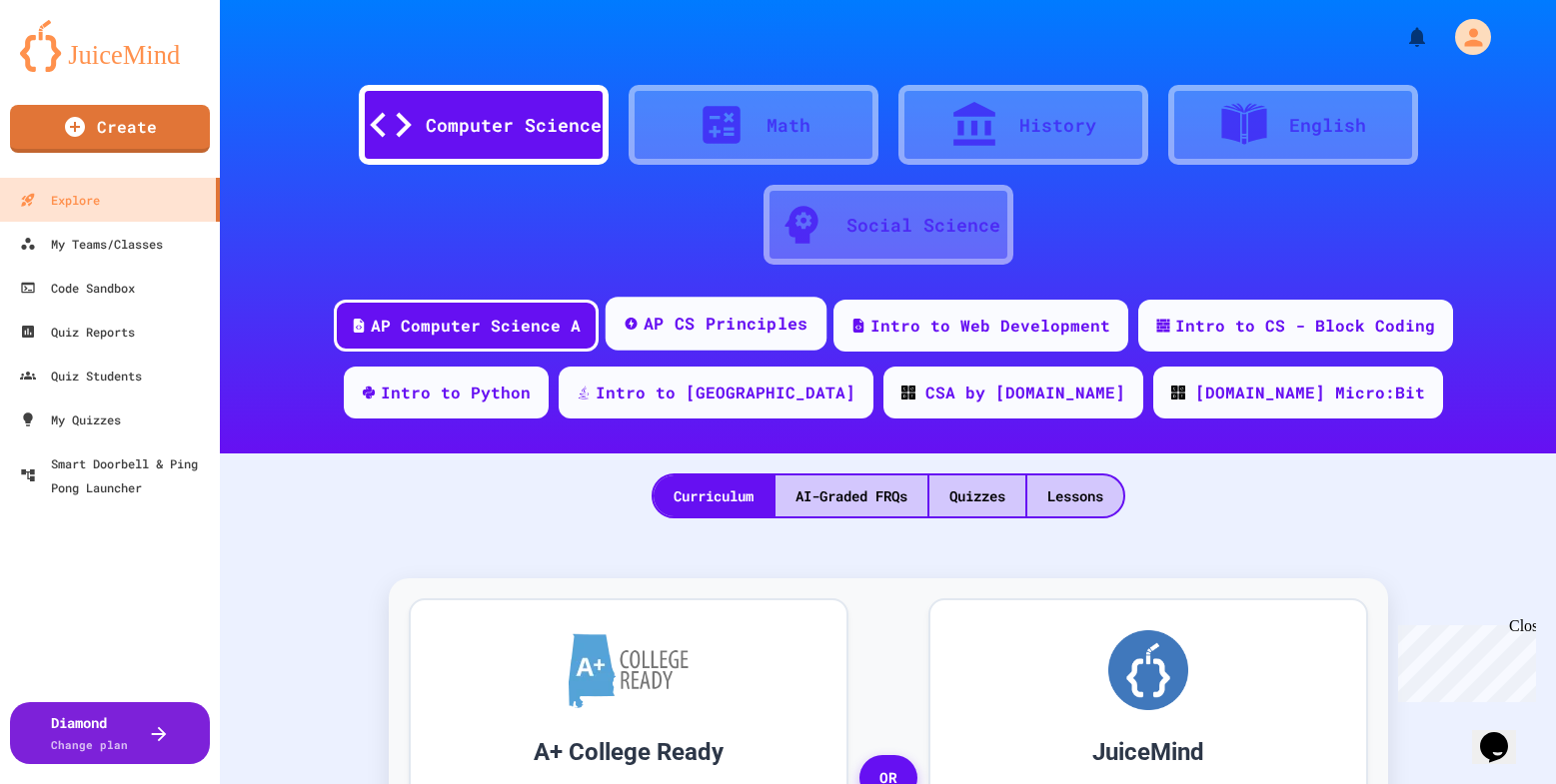 click on "AP CS Principles" at bounding box center [725, 324] 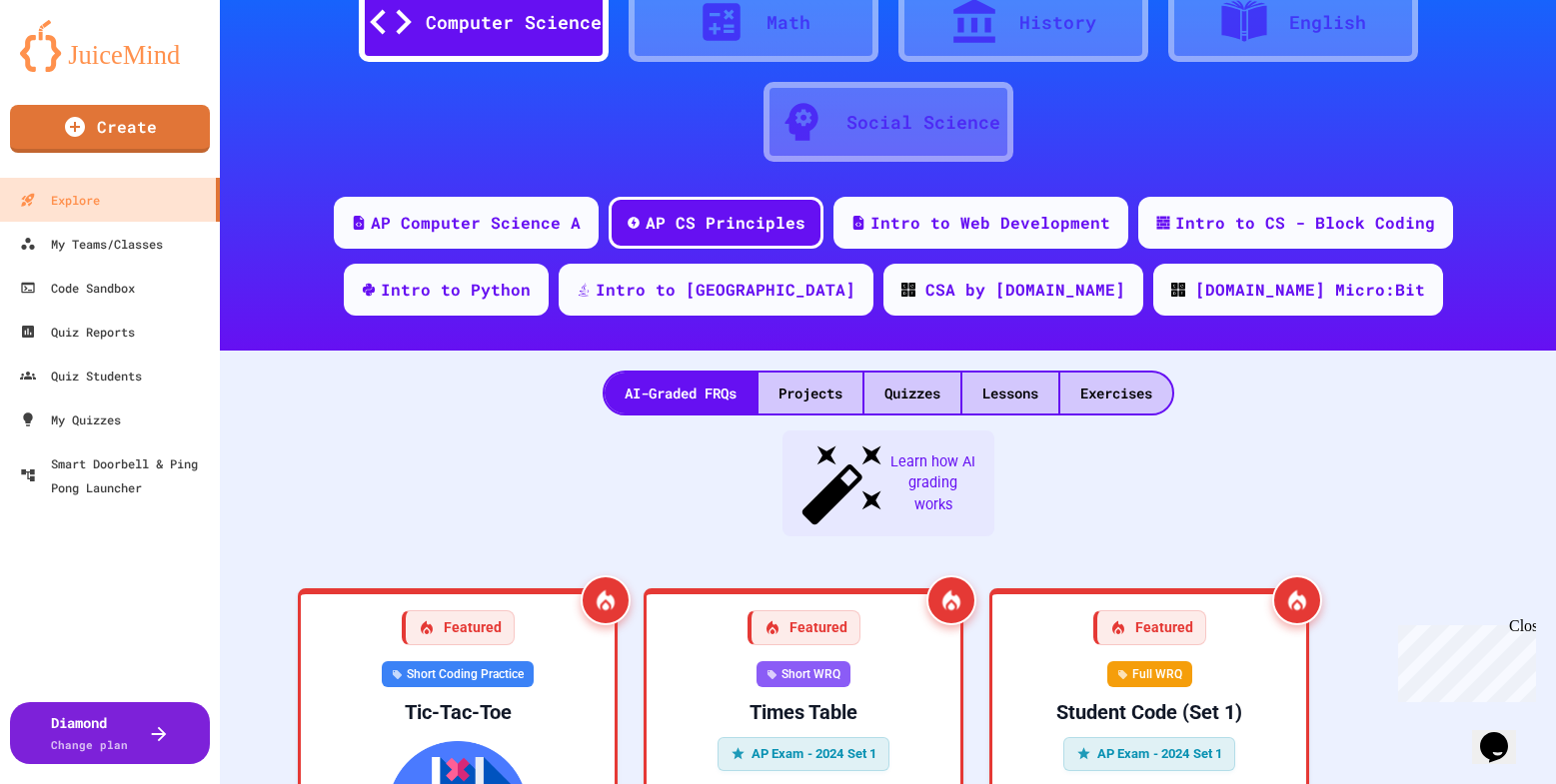 scroll, scrollTop: 150, scrollLeft: 0, axis: vertical 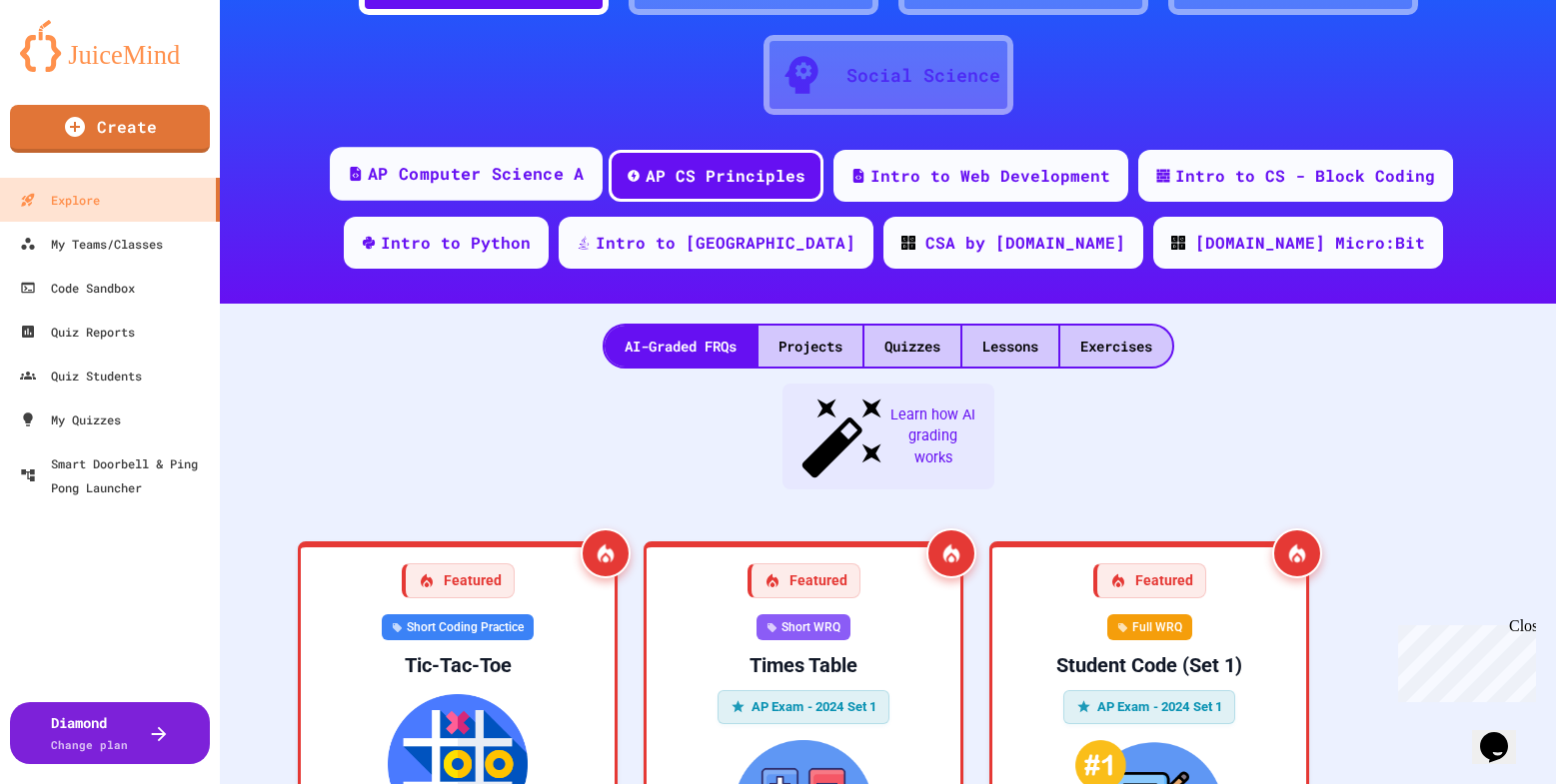 click on "AP Computer Science A" at bounding box center (476, 174) 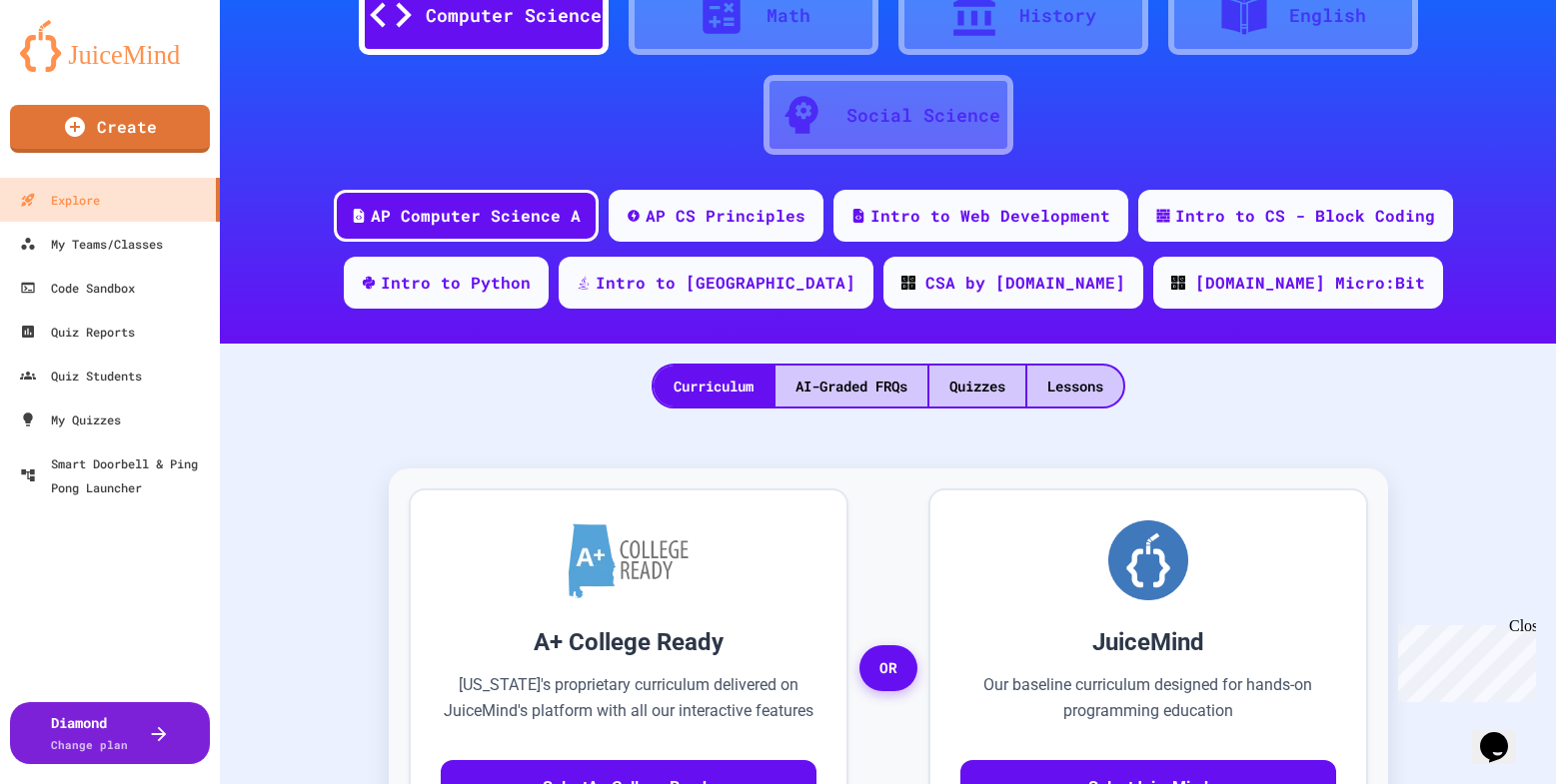 scroll, scrollTop: 0, scrollLeft: 0, axis: both 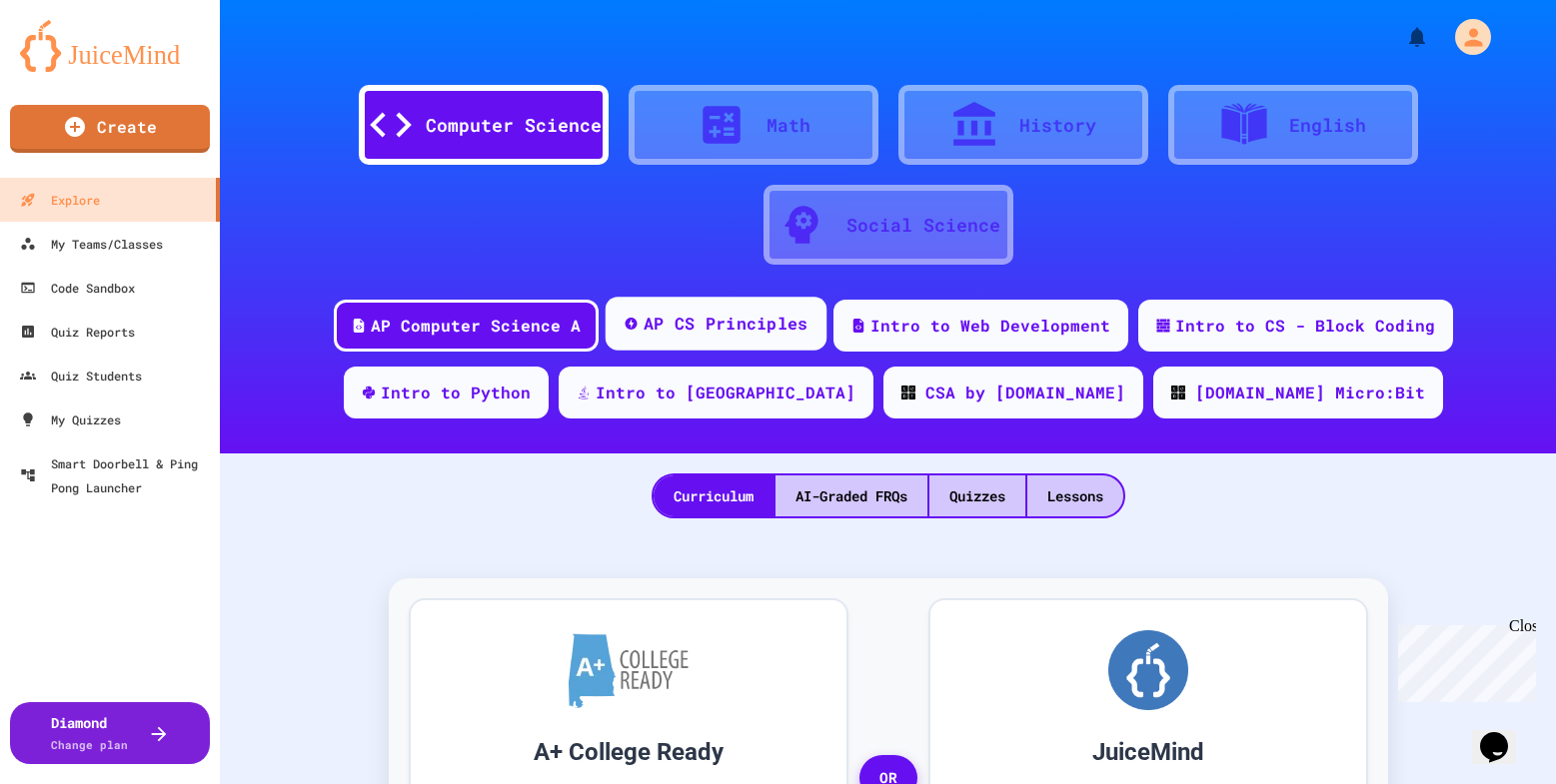 click on "AP CS Principles" at bounding box center [725, 324] 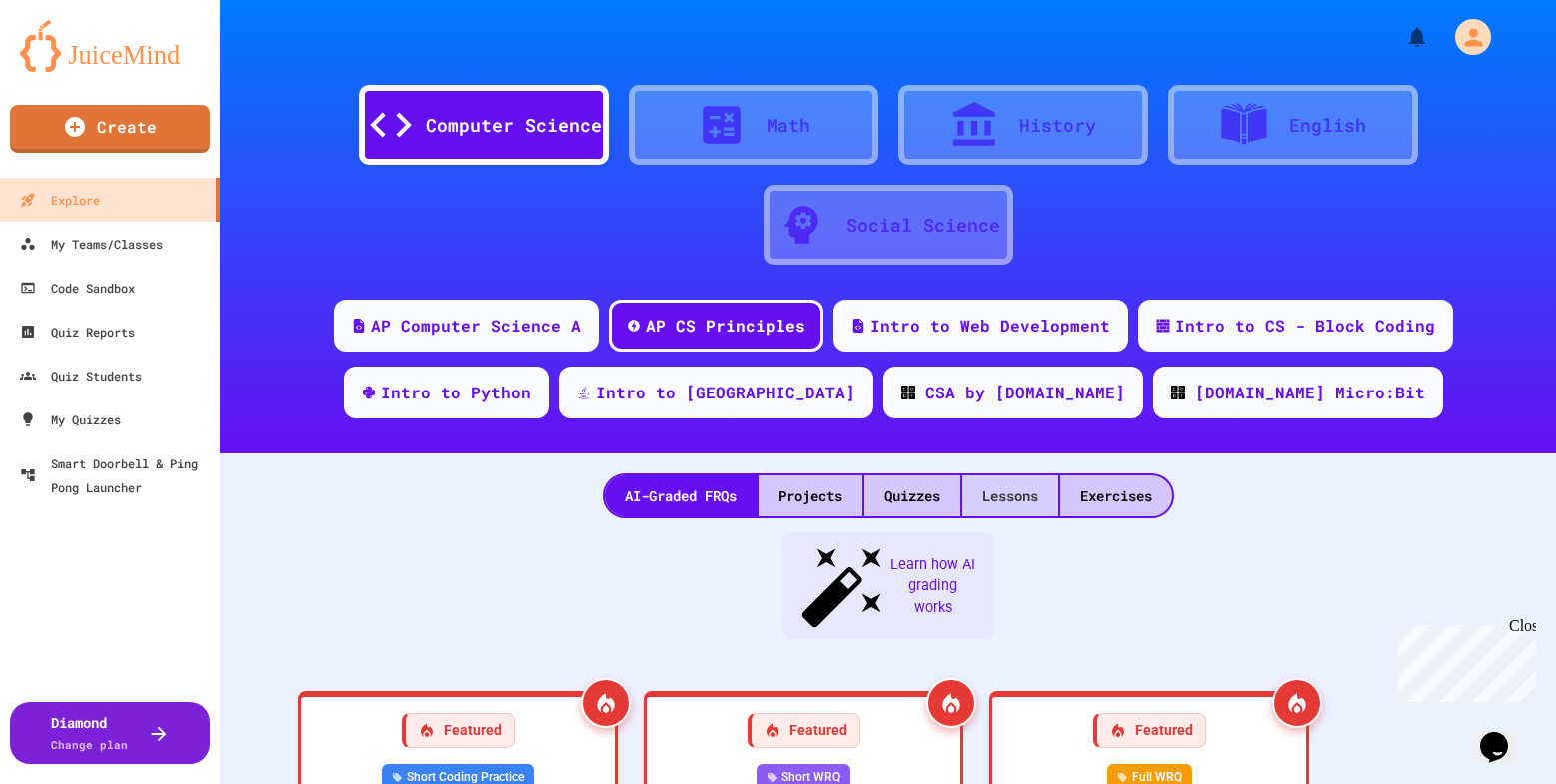click on "Lessons" at bounding box center [1010, 495] 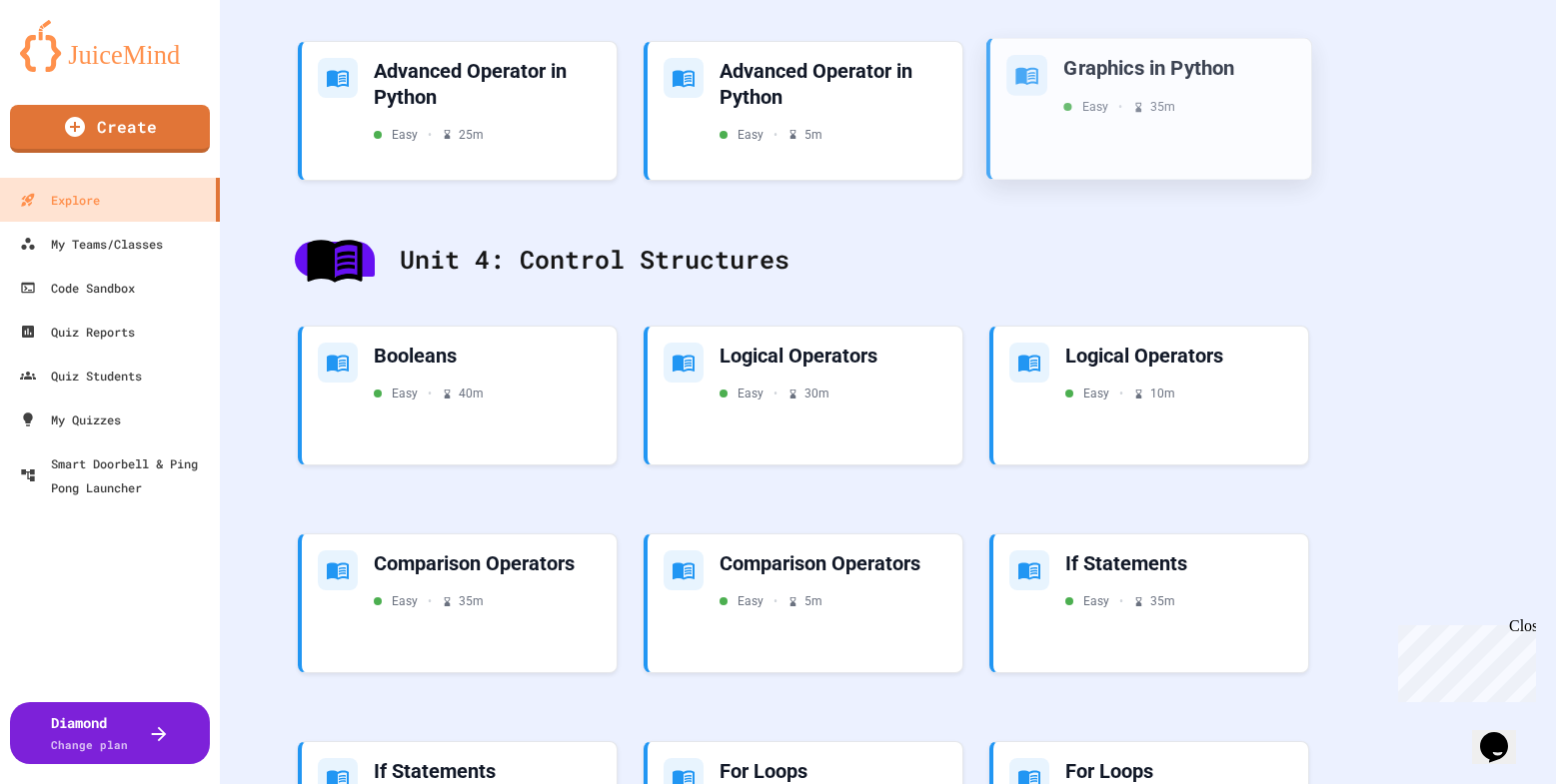 scroll, scrollTop: 1948, scrollLeft: 0, axis: vertical 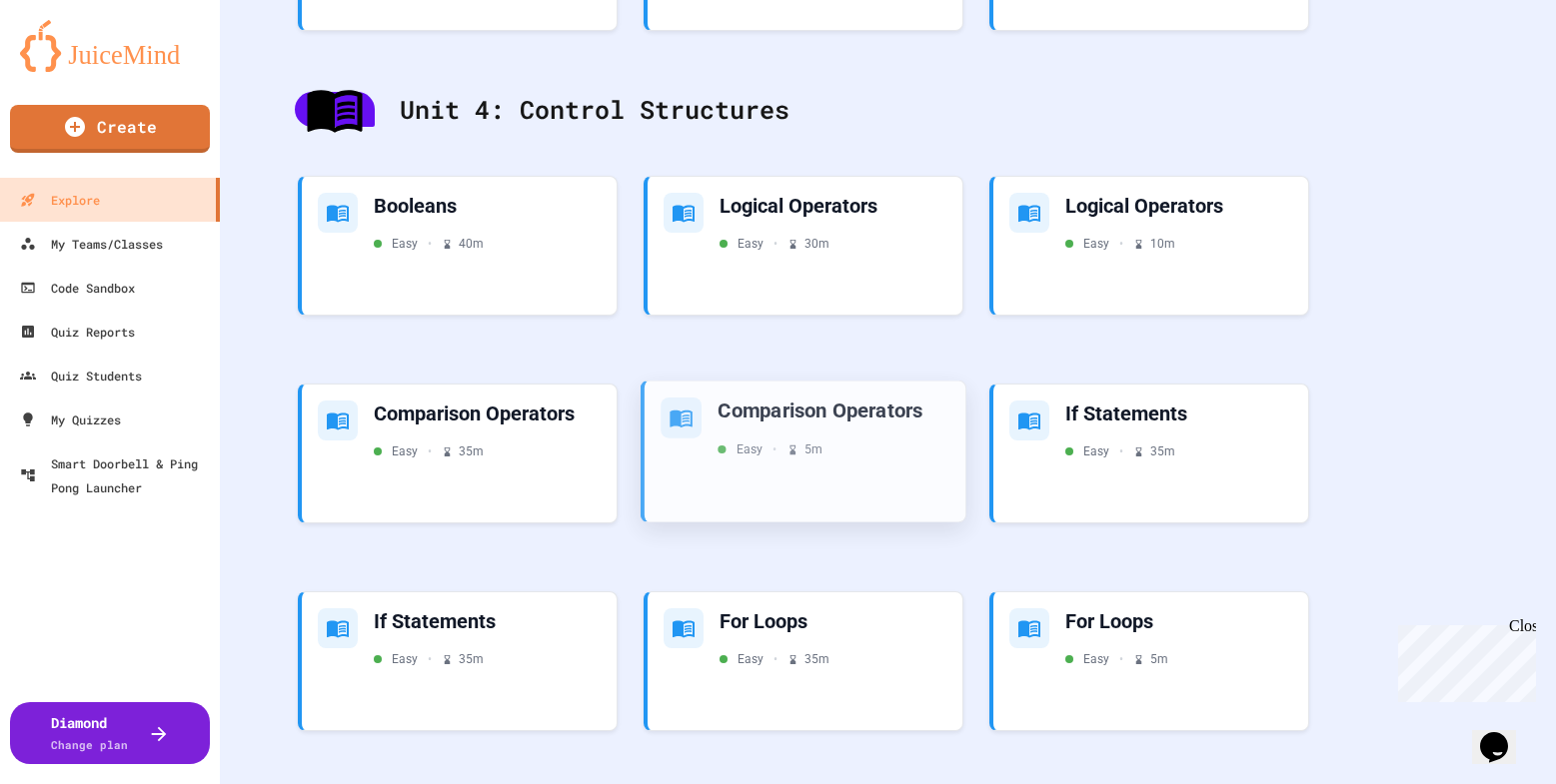 click on "Comparison Operators" at bounding box center (833, 410) 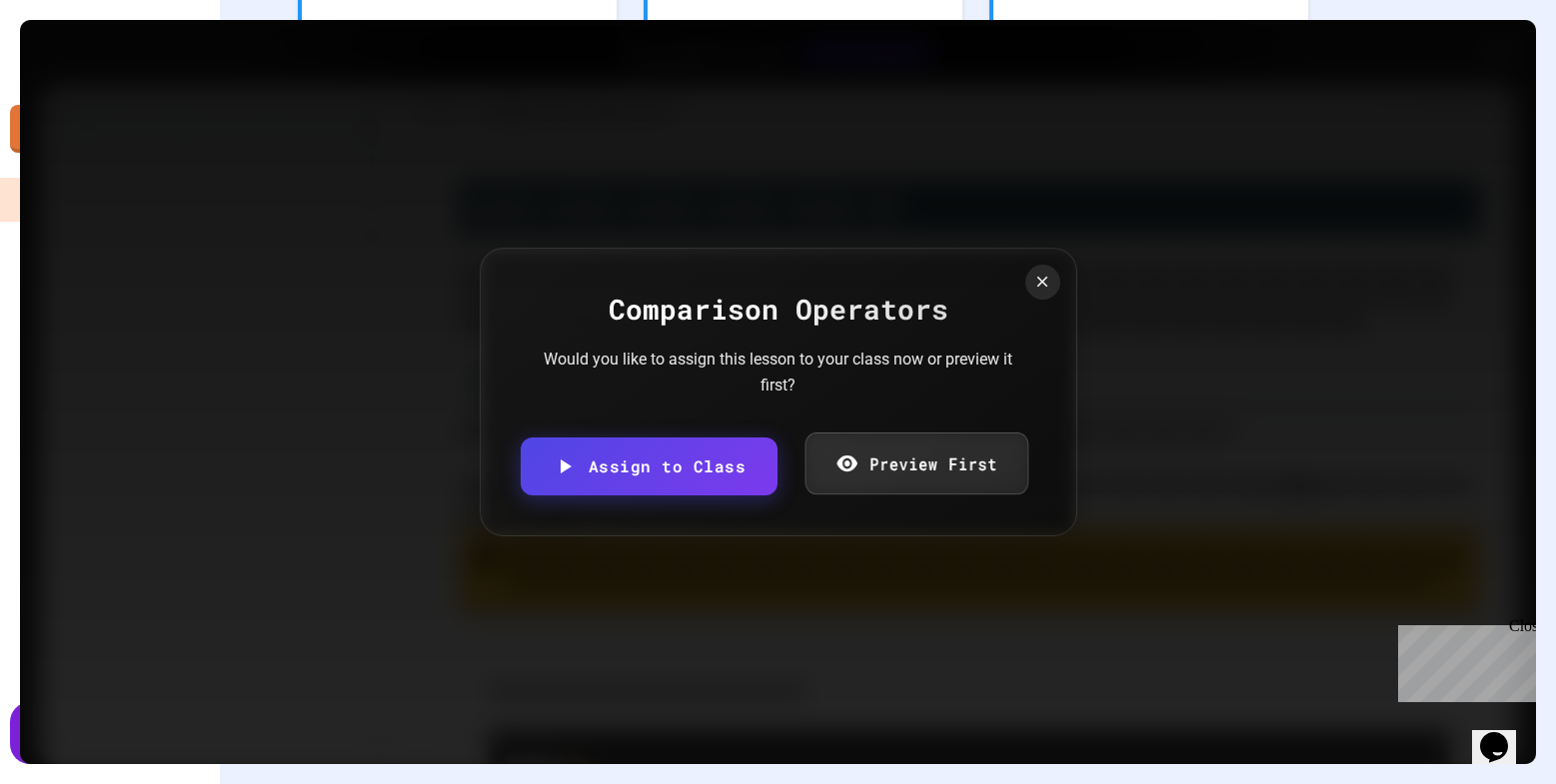 click on "Preview First" at bounding box center (916, 463) 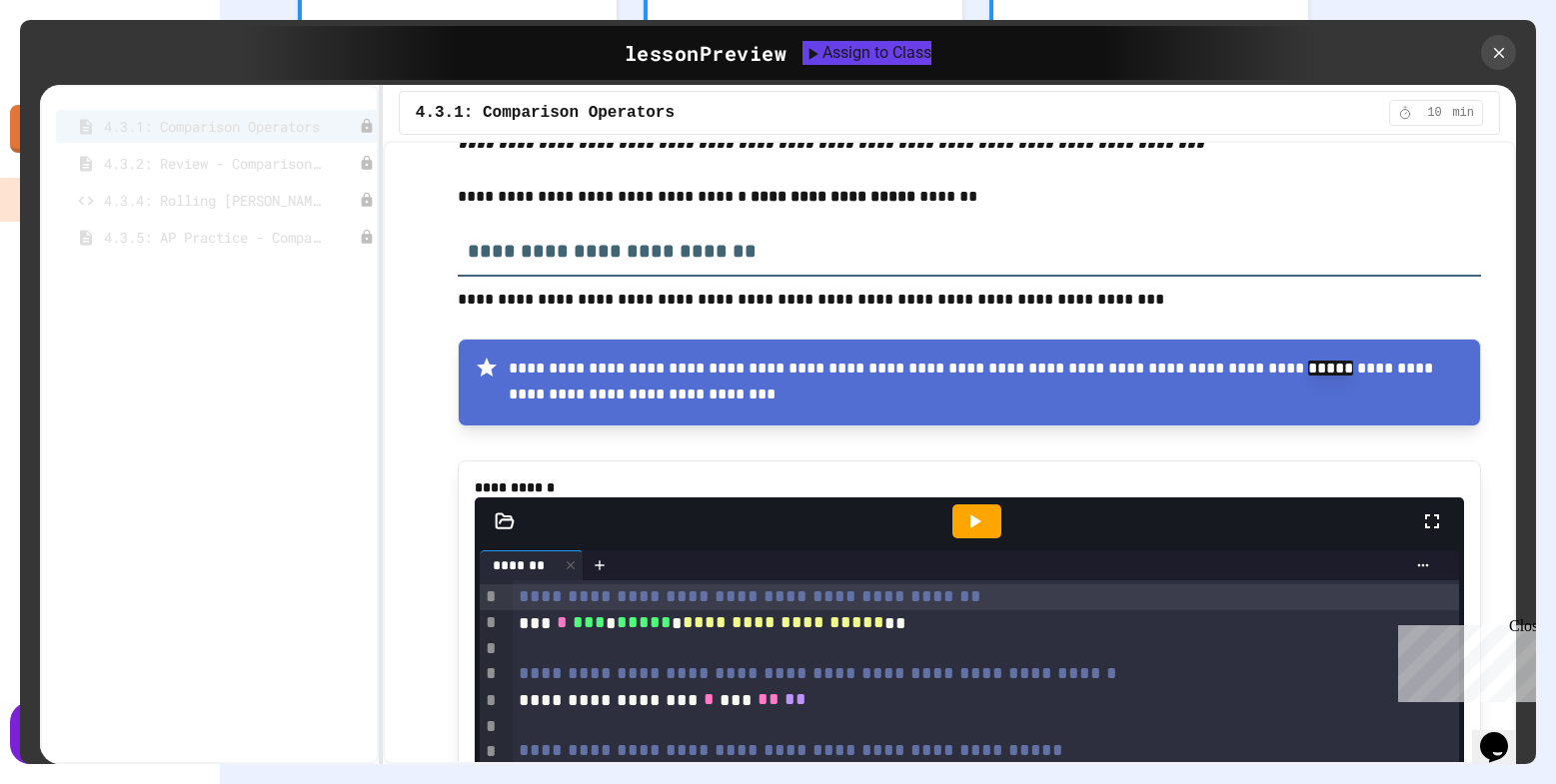 scroll, scrollTop: 2097, scrollLeft: 0, axis: vertical 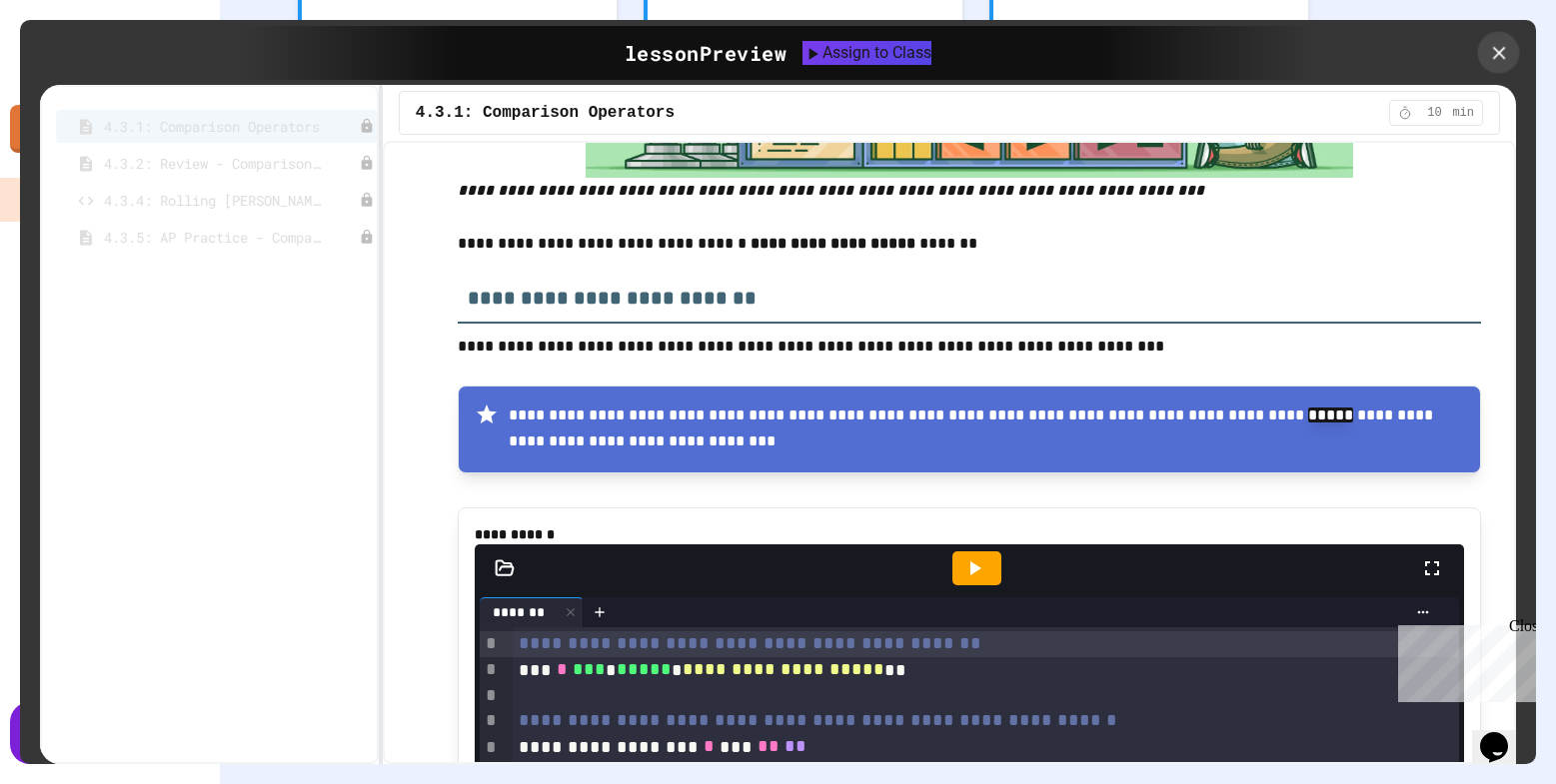 click 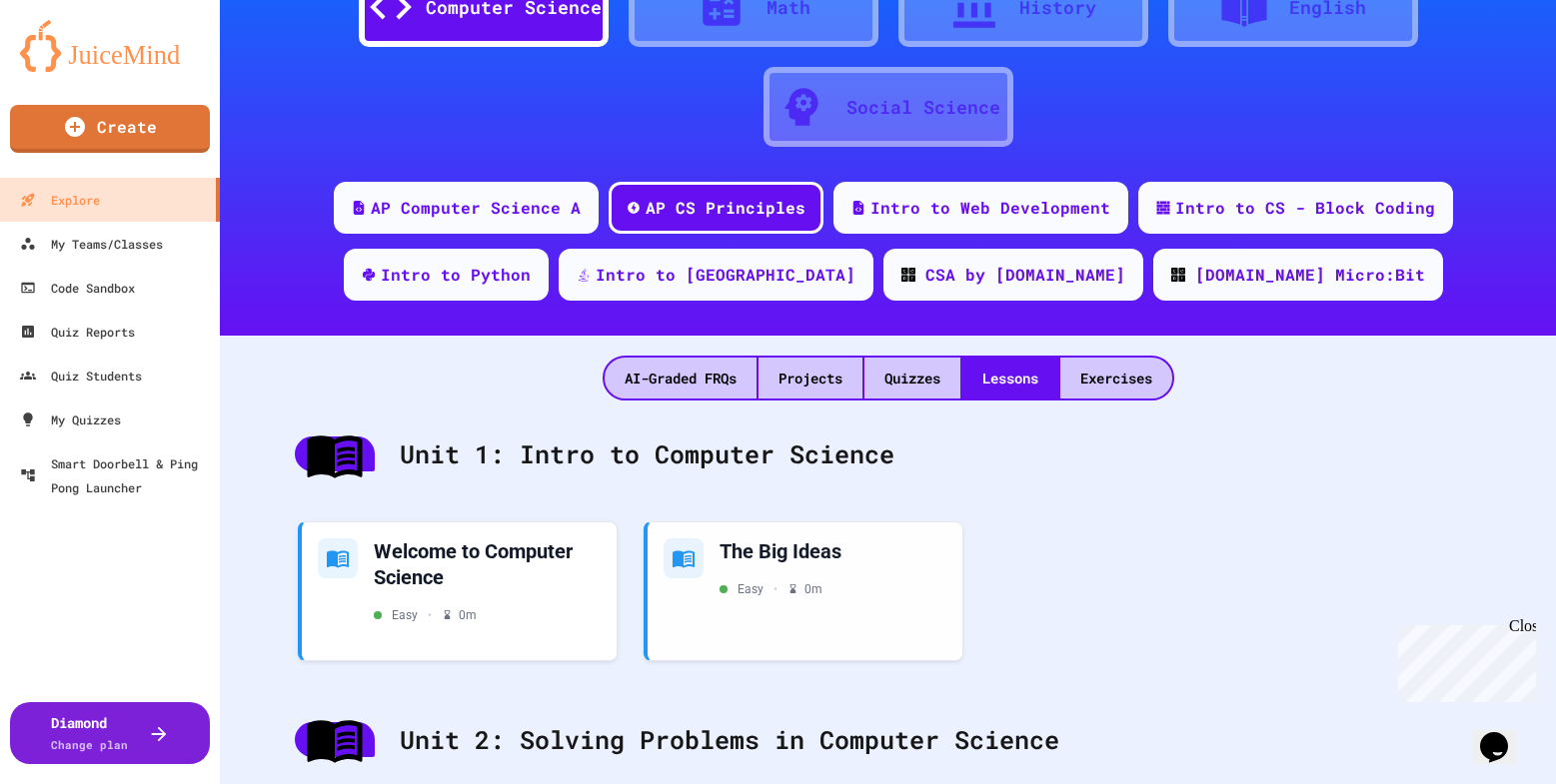 scroll, scrollTop: 0, scrollLeft: 0, axis: both 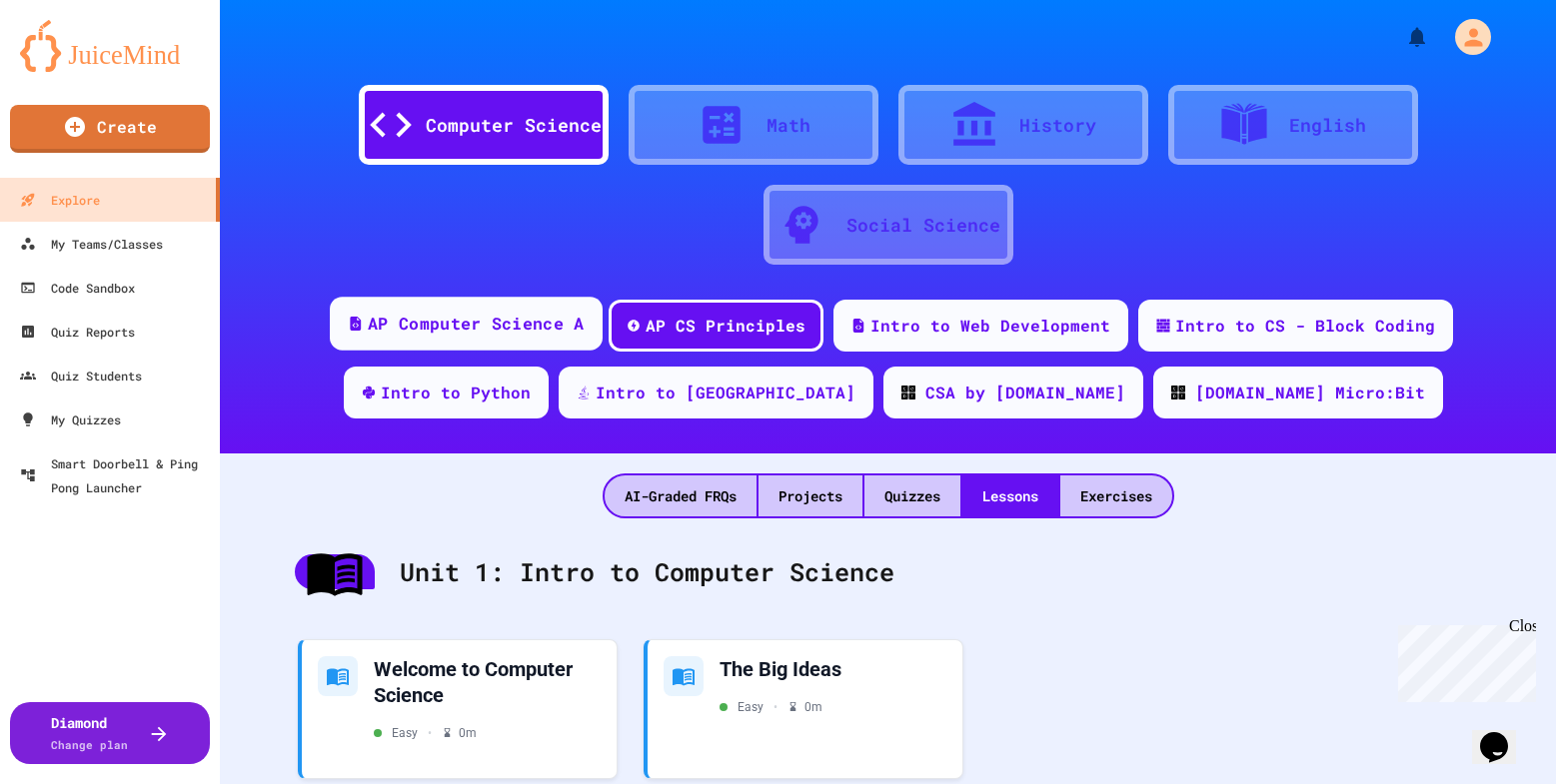 click on "AP Computer Science A" at bounding box center [476, 324] 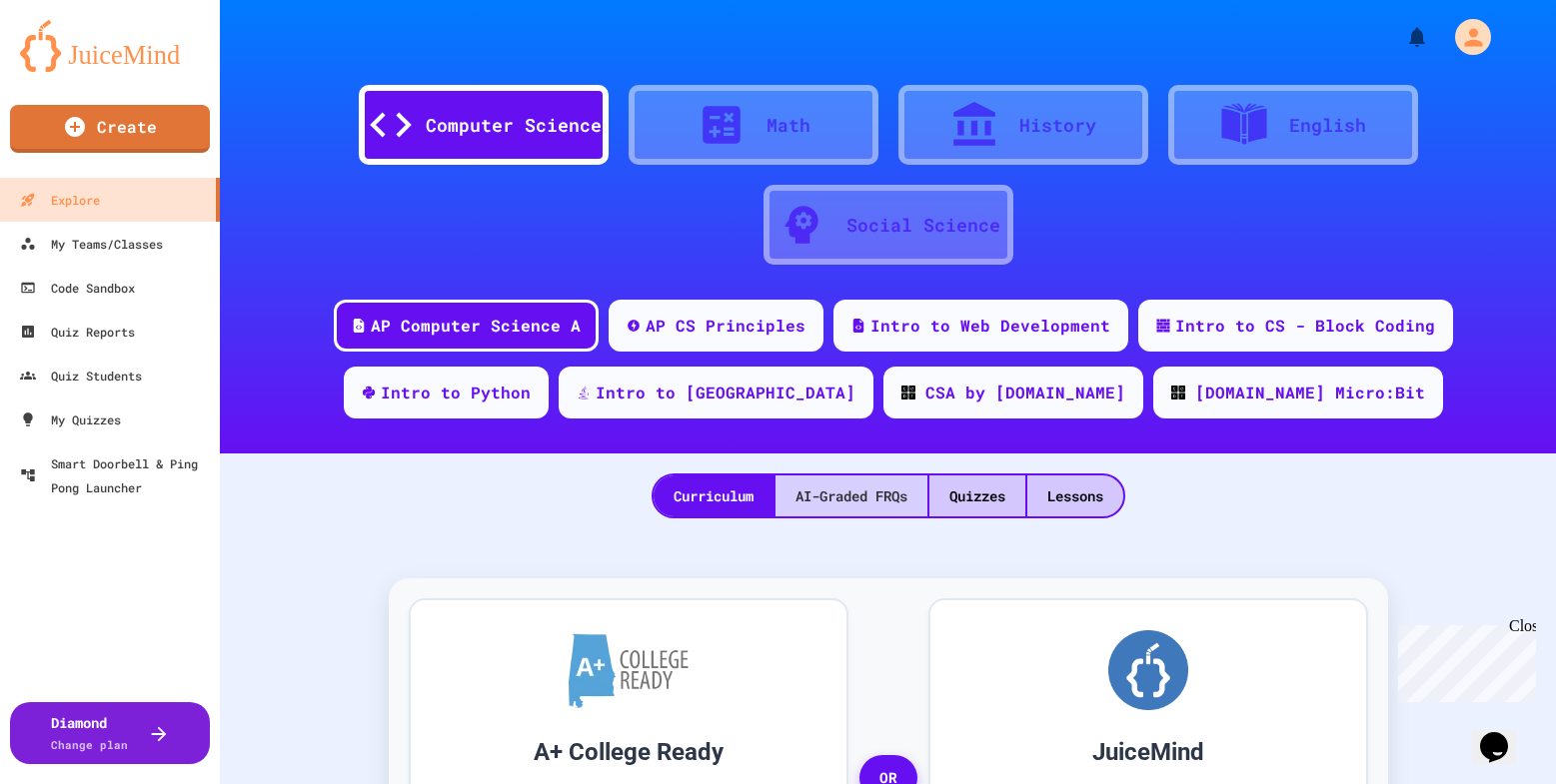 click on "AI-Graded FRQs" at bounding box center (851, 495) 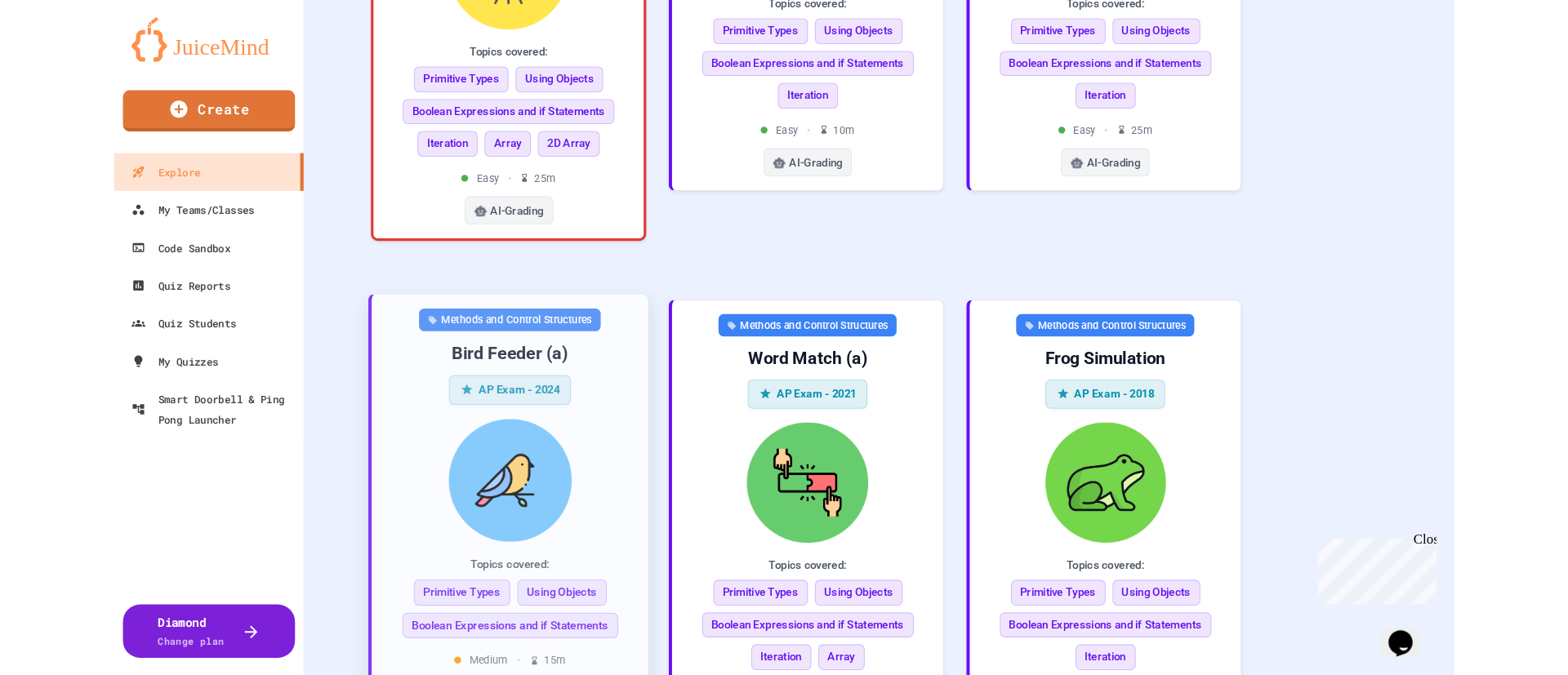 scroll, scrollTop: 1469, scrollLeft: 0, axis: vertical 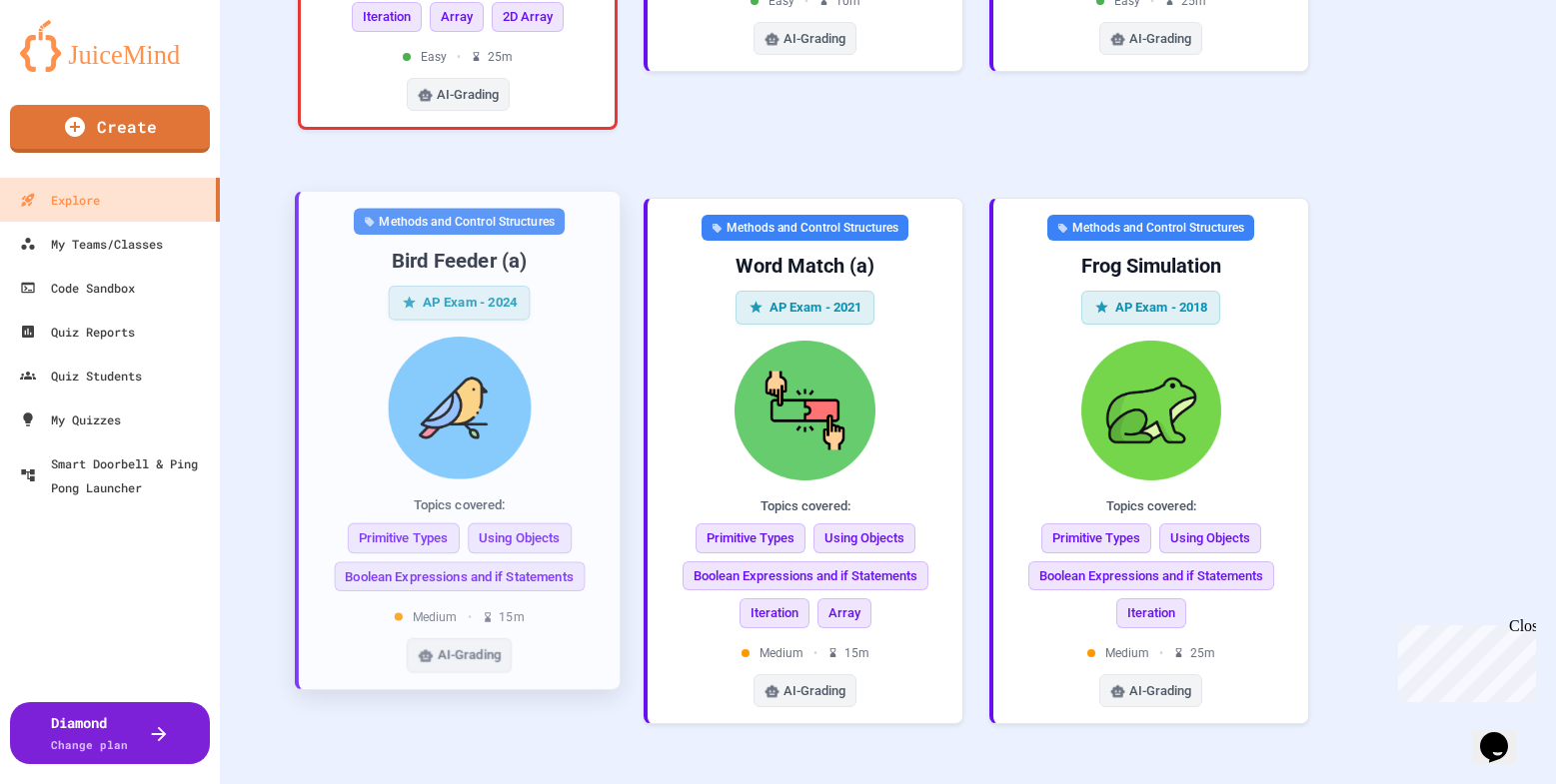 click at bounding box center [459, 406] 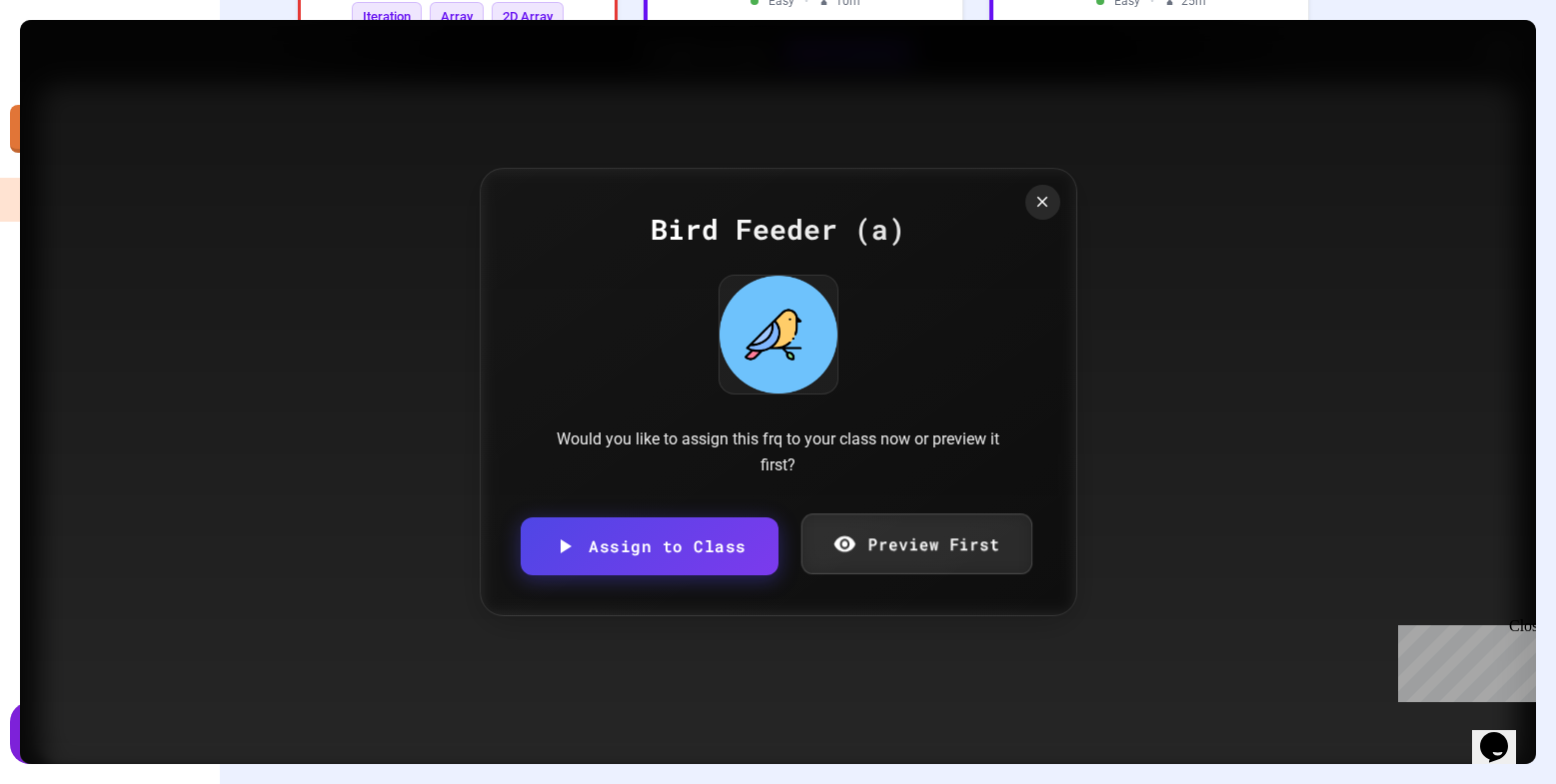 click on "Preview First" at bounding box center [916, 543] 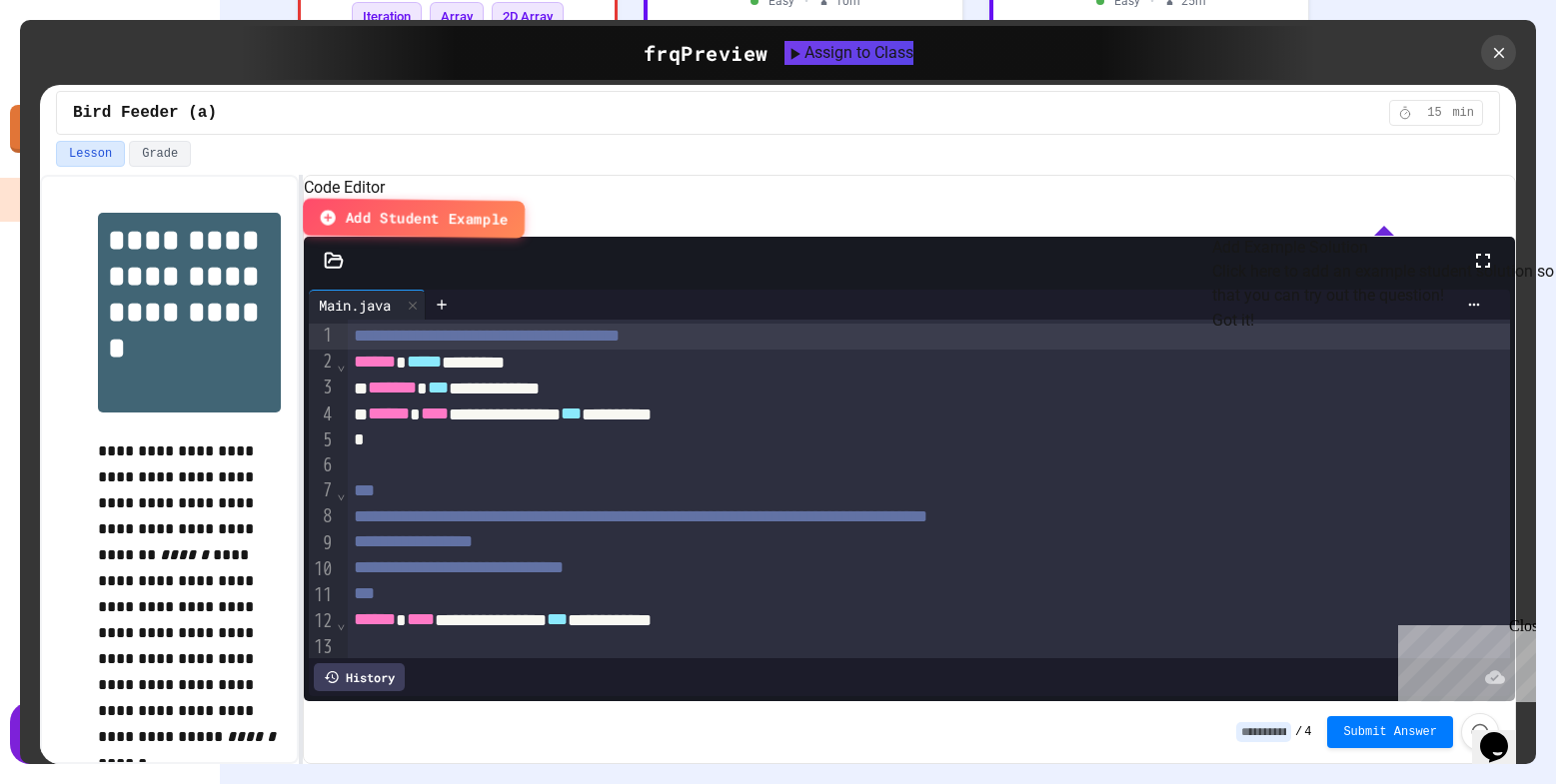 click on "Add Student Example" at bounding box center (426, 218) 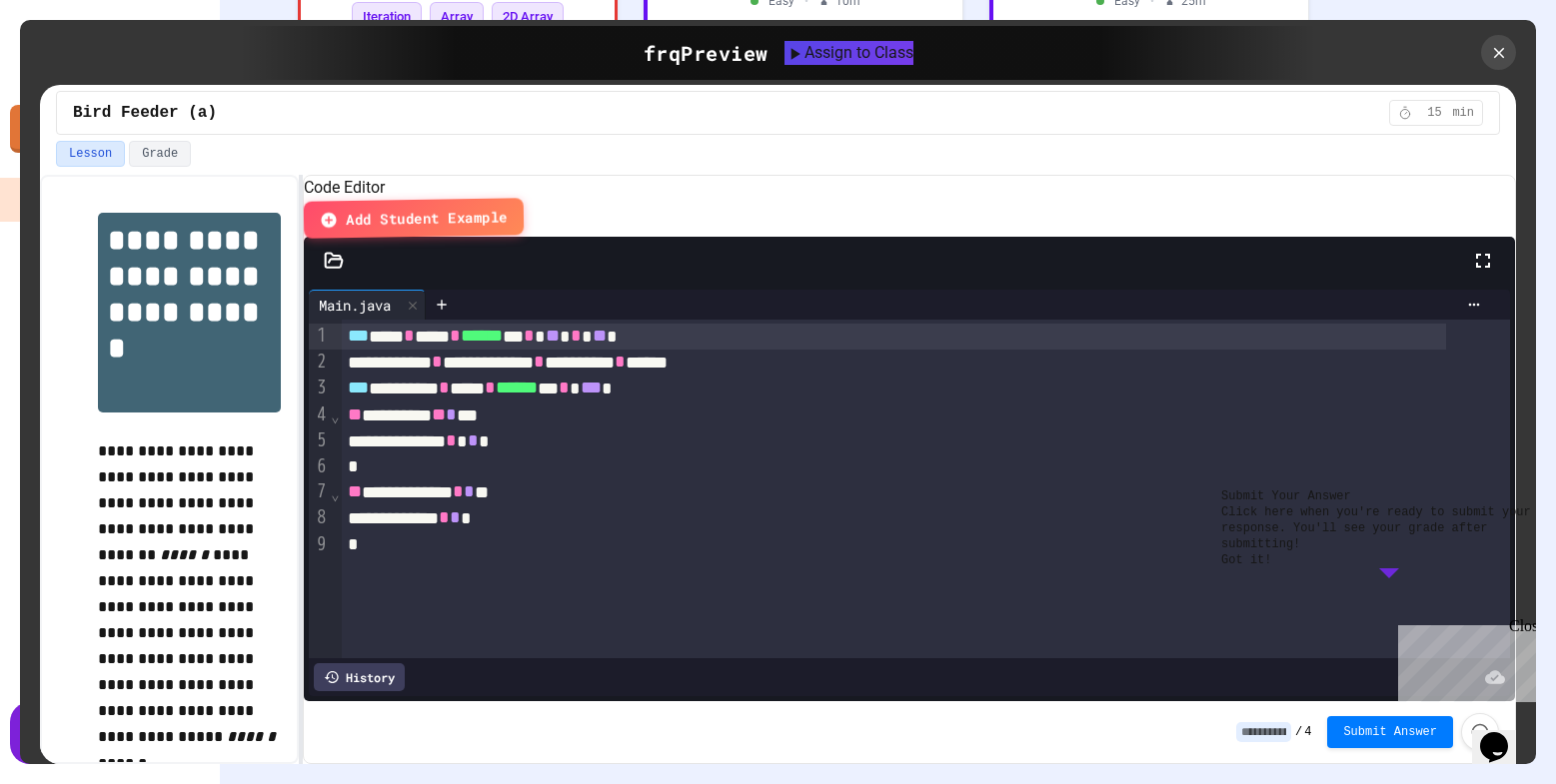 click on "**********" at bounding box center [189, 622] 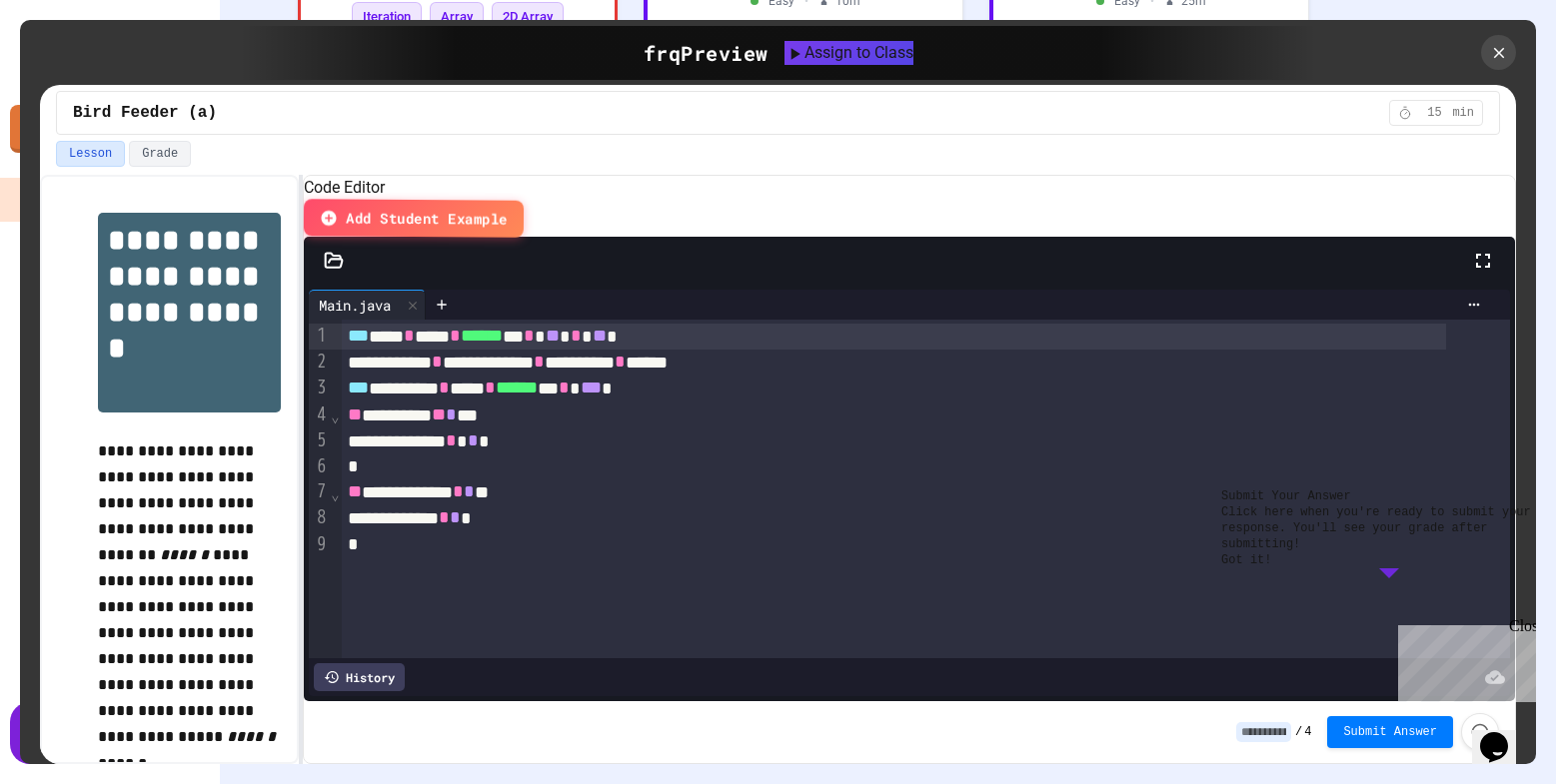 click on "Close" at bounding box center [1521, 629] 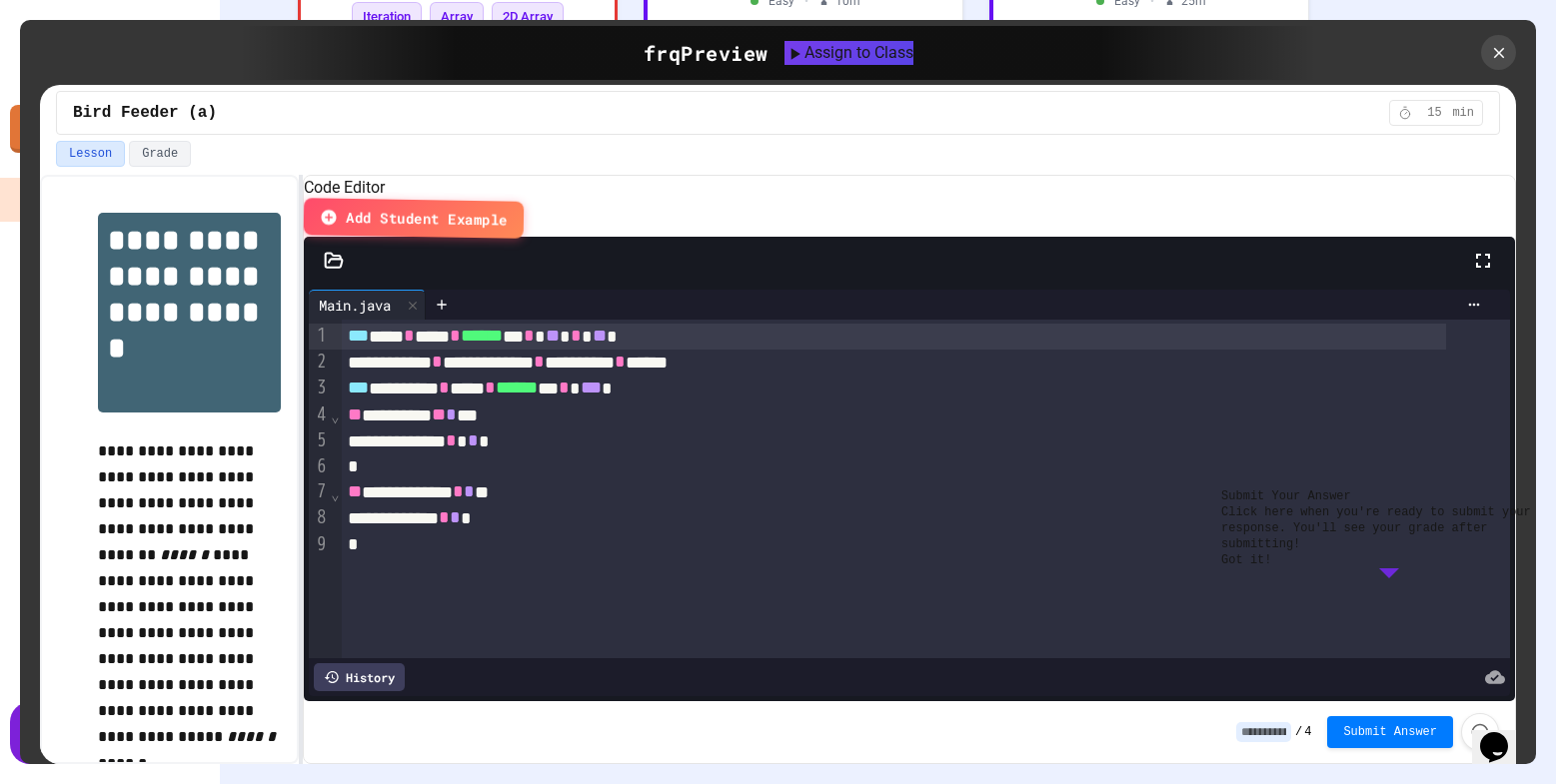 click on "Got it!" at bounding box center (1246, 560) 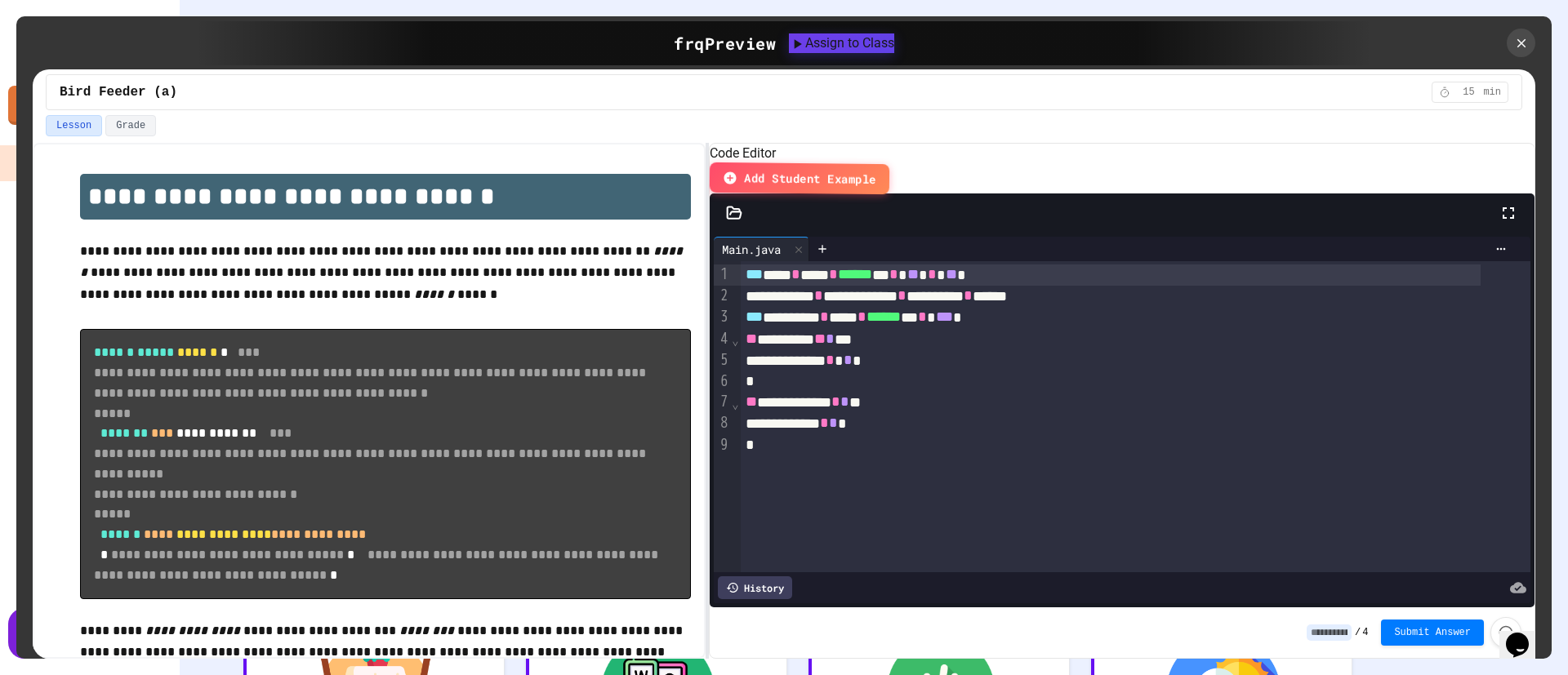 click on "**********" at bounding box center (784, 401) 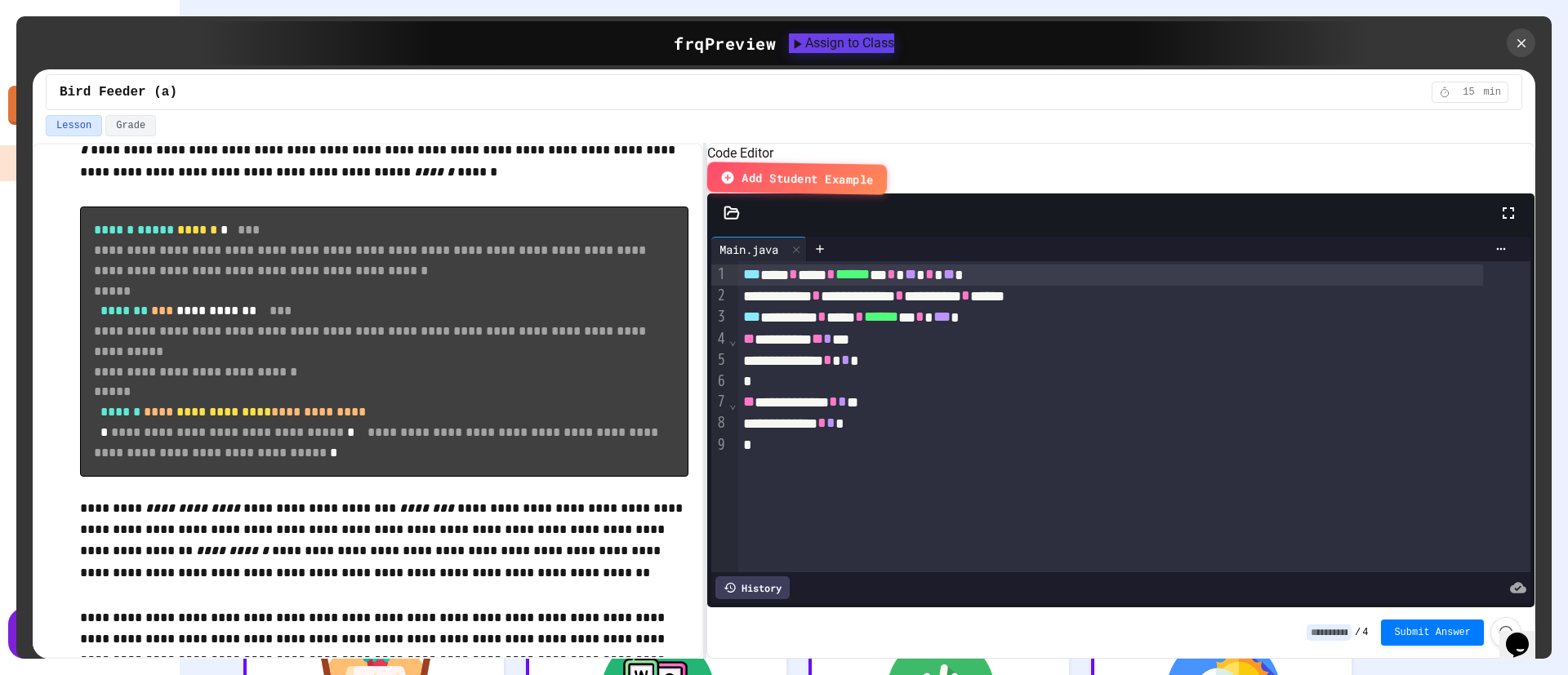 scroll, scrollTop: 245, scrollLeft: 0, axis: vertical 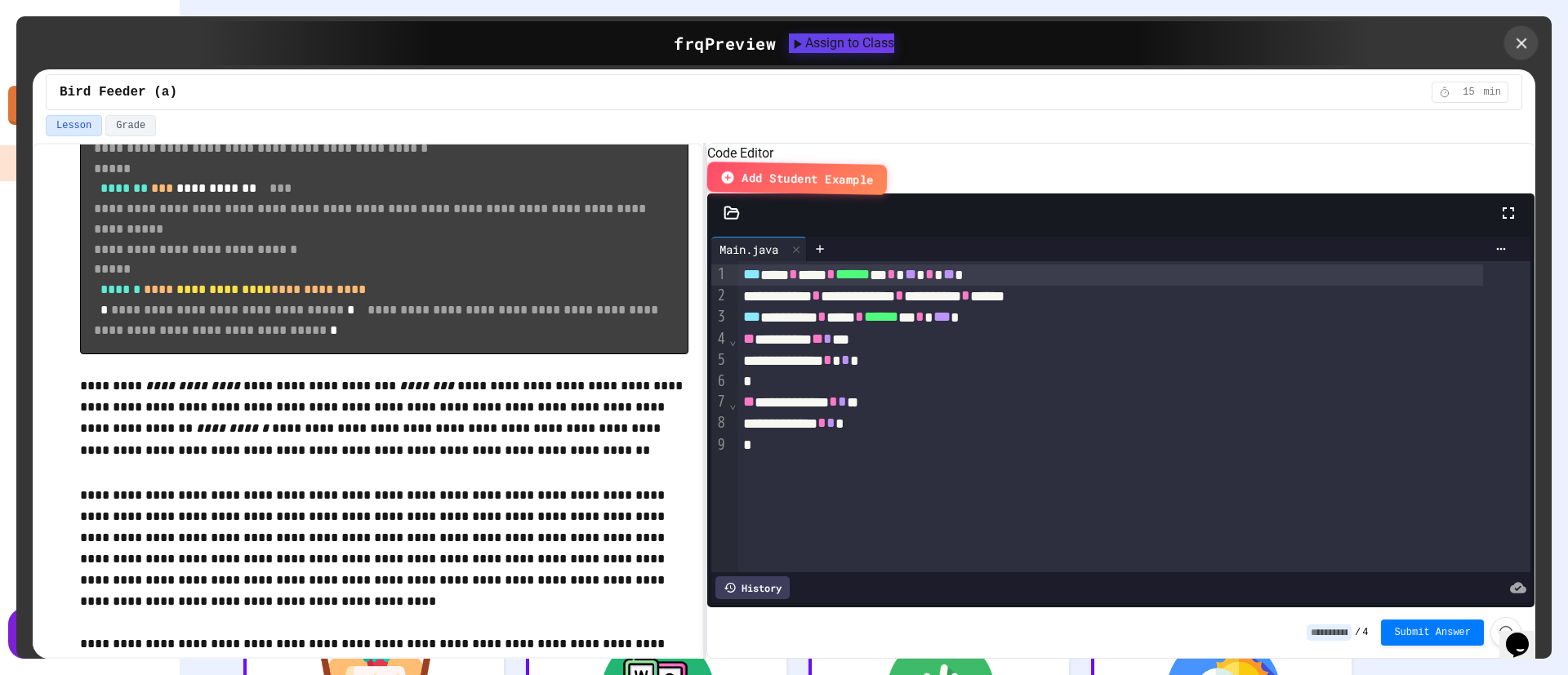 drag, startPoint x: 1521, startPoint y: 41, endPoint x: 1441, endPoint y: 87, distance: 92.282176 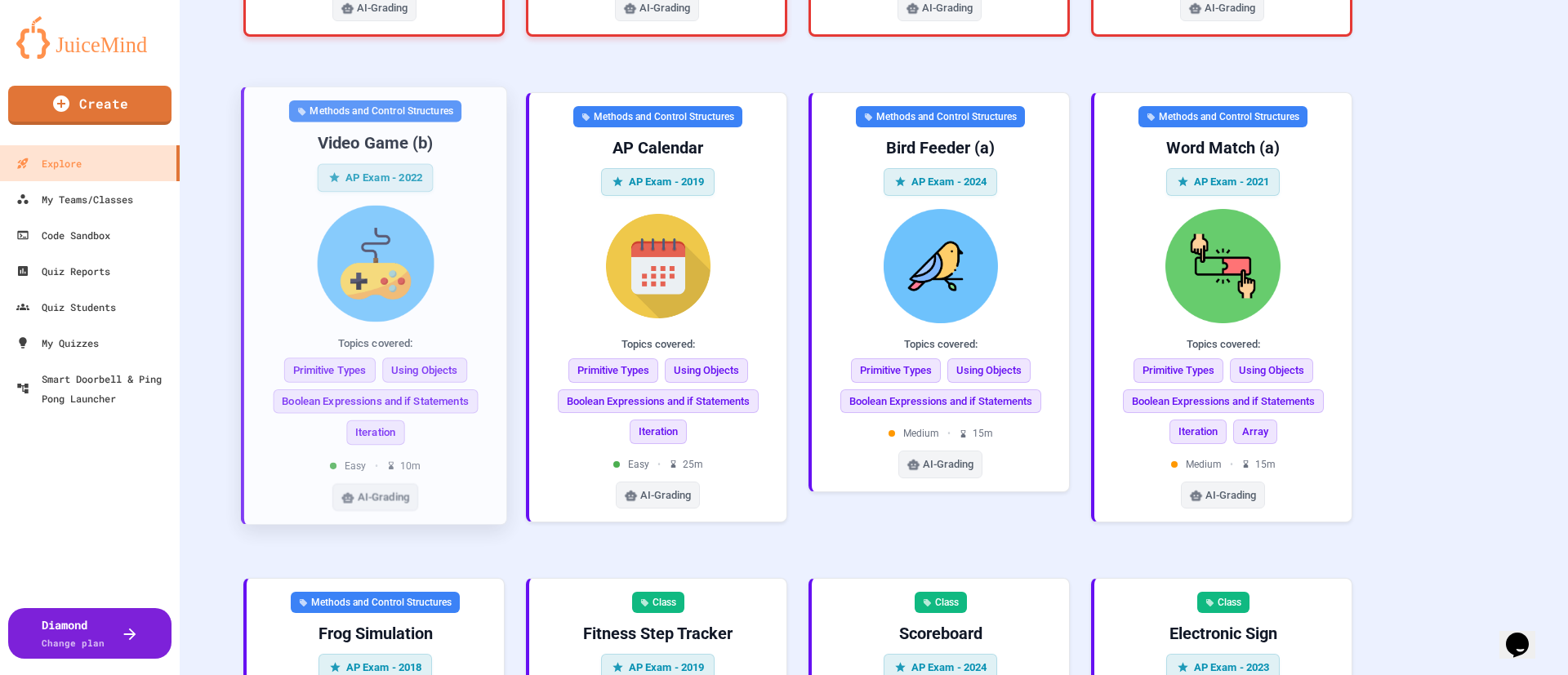 scroll, scrollTop: 979, scrollLeft: 0, axis: vertical 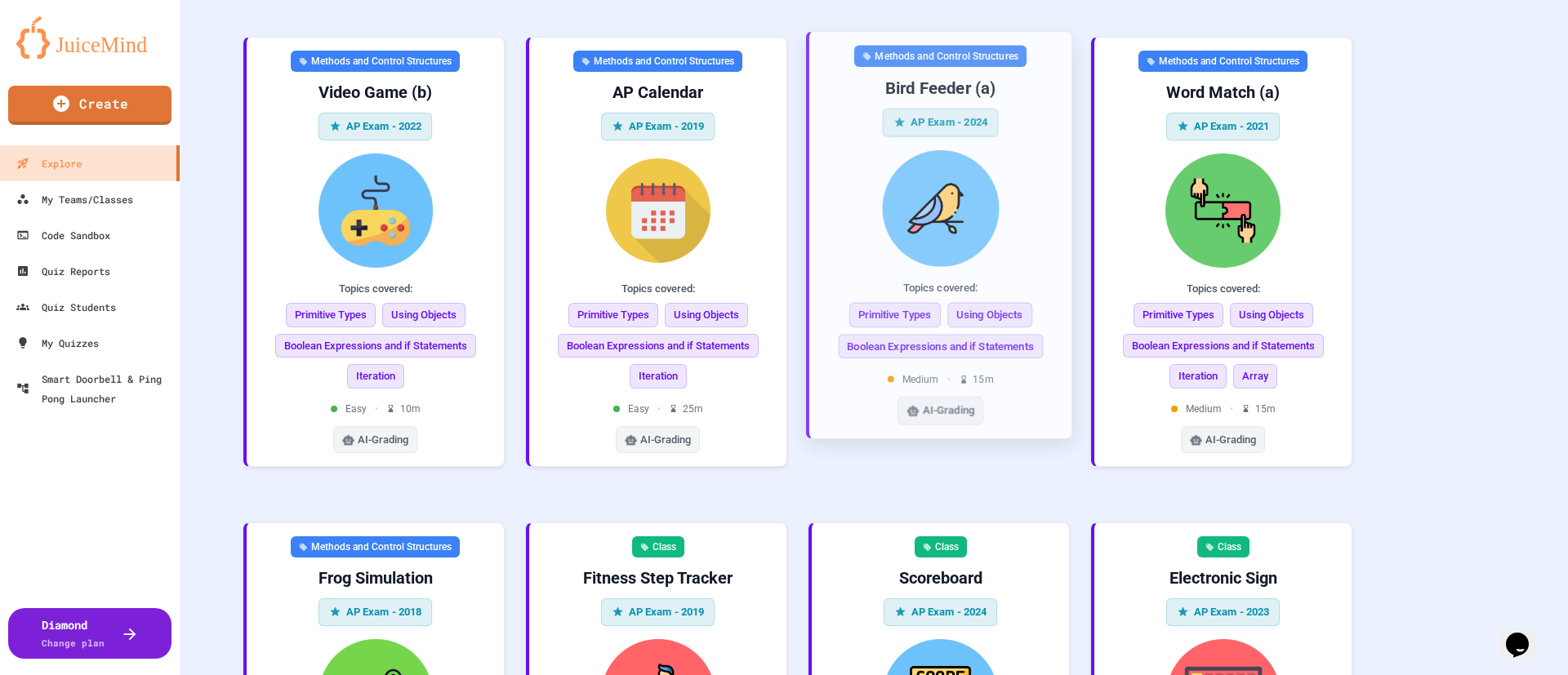 click at bounding box center [940, 207] 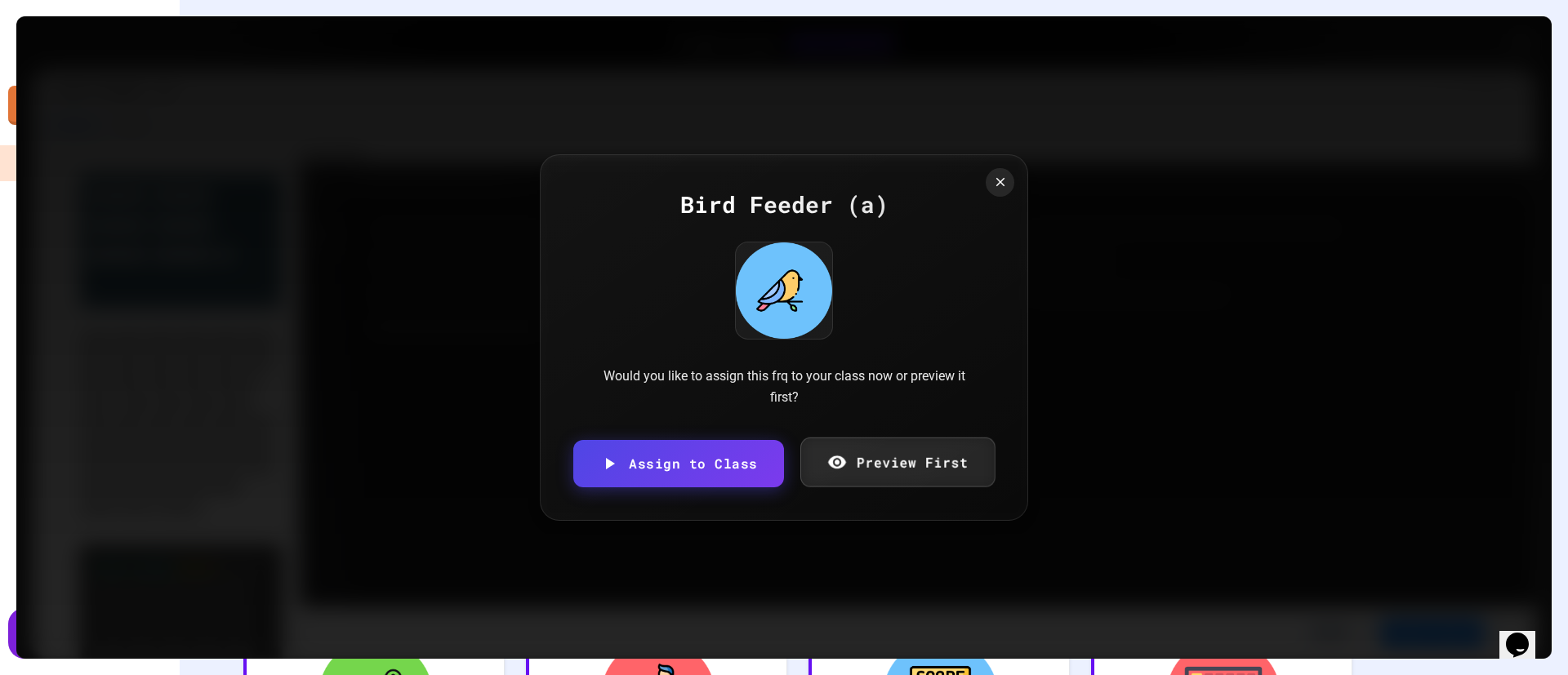 click on "Preview First" at bounding box center (898, 462) 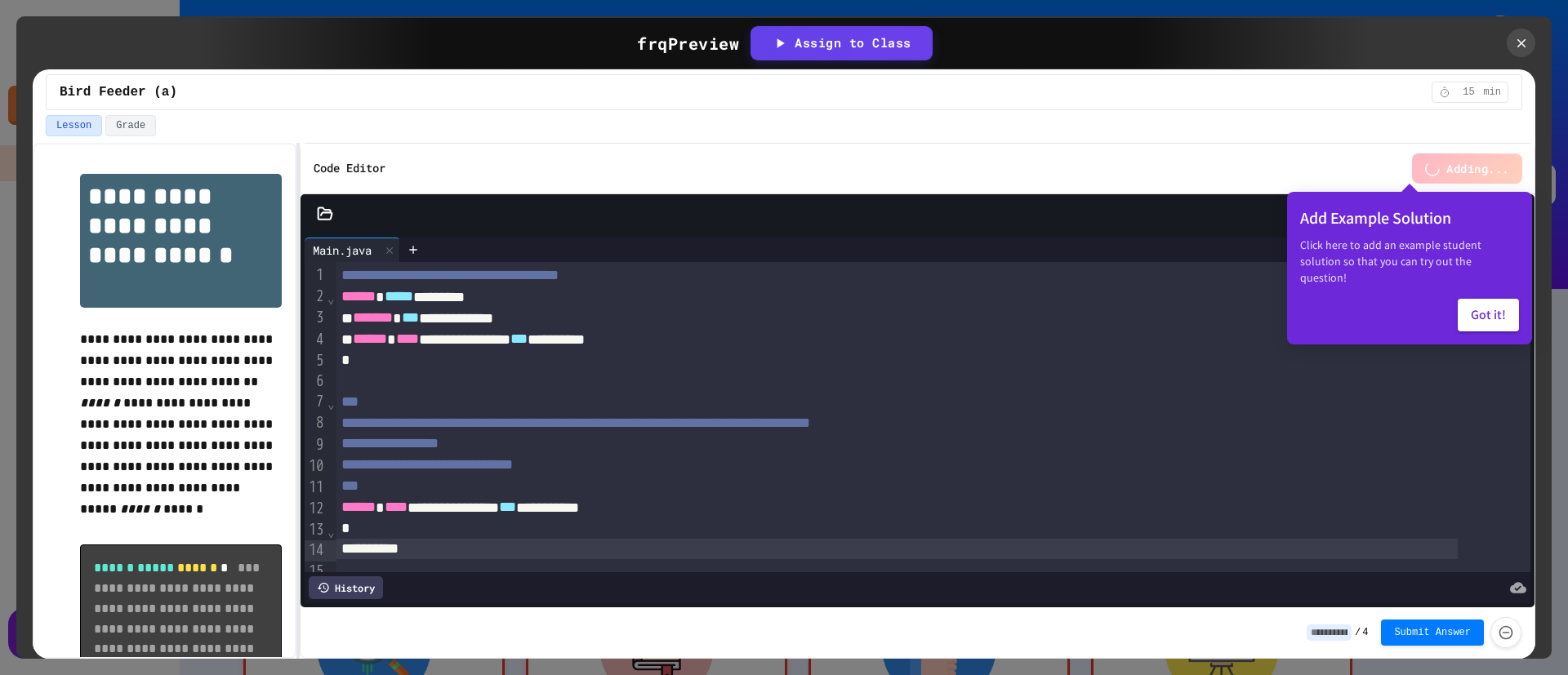 scroll, scrollTop: 0, scrollLeft: 0, axis: both 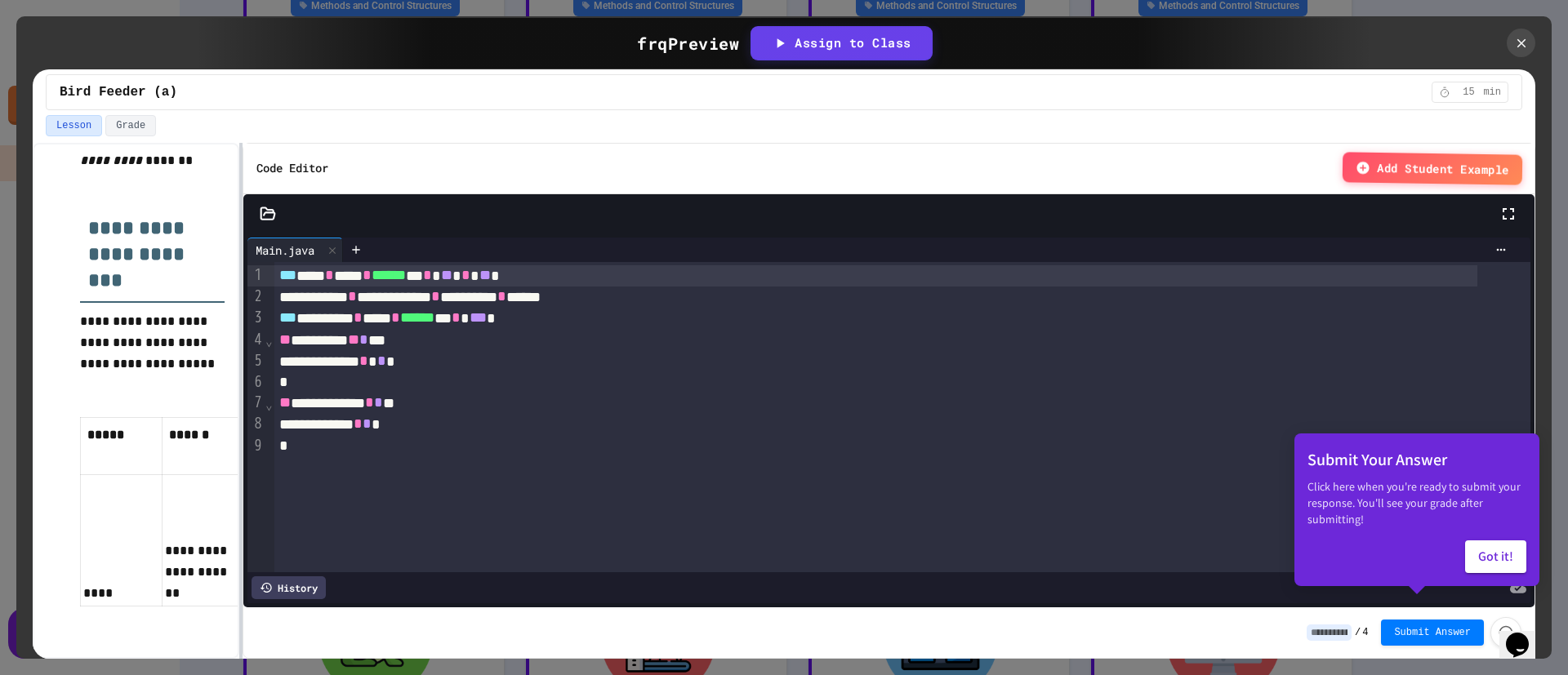 click at bounding box center [241, 401] 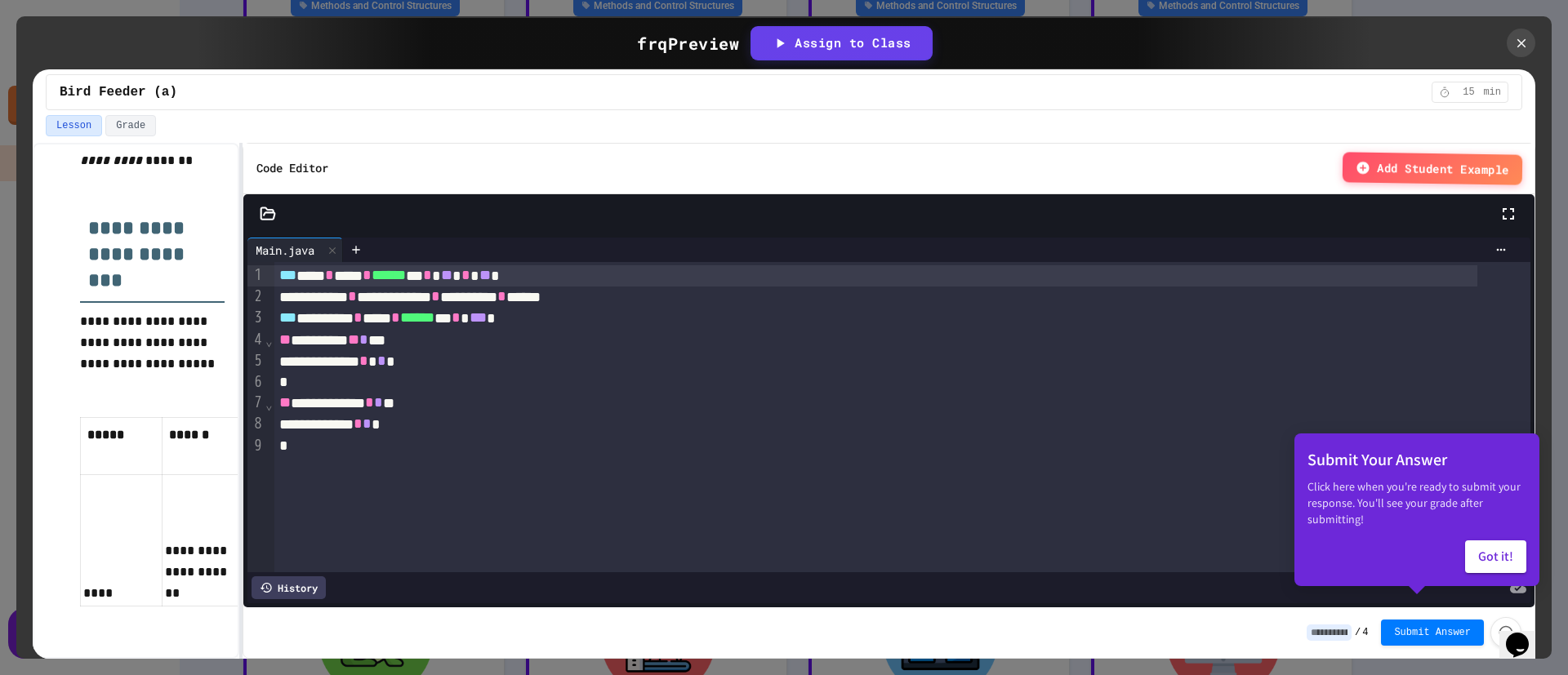 scroll, scrollTop: 4974, scrollLeft: 0, axis: vertical 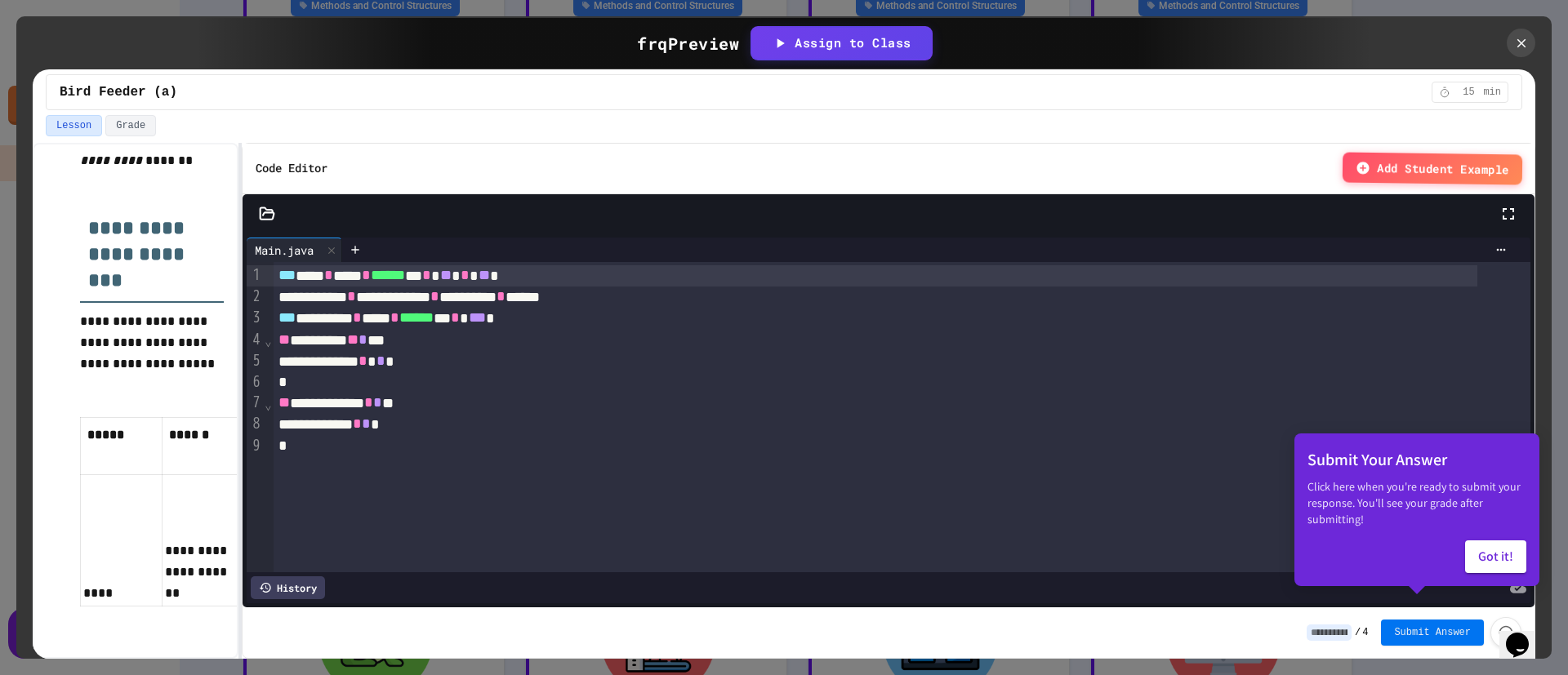 click on "Submit Answer" at bounding box center [1432, 633] 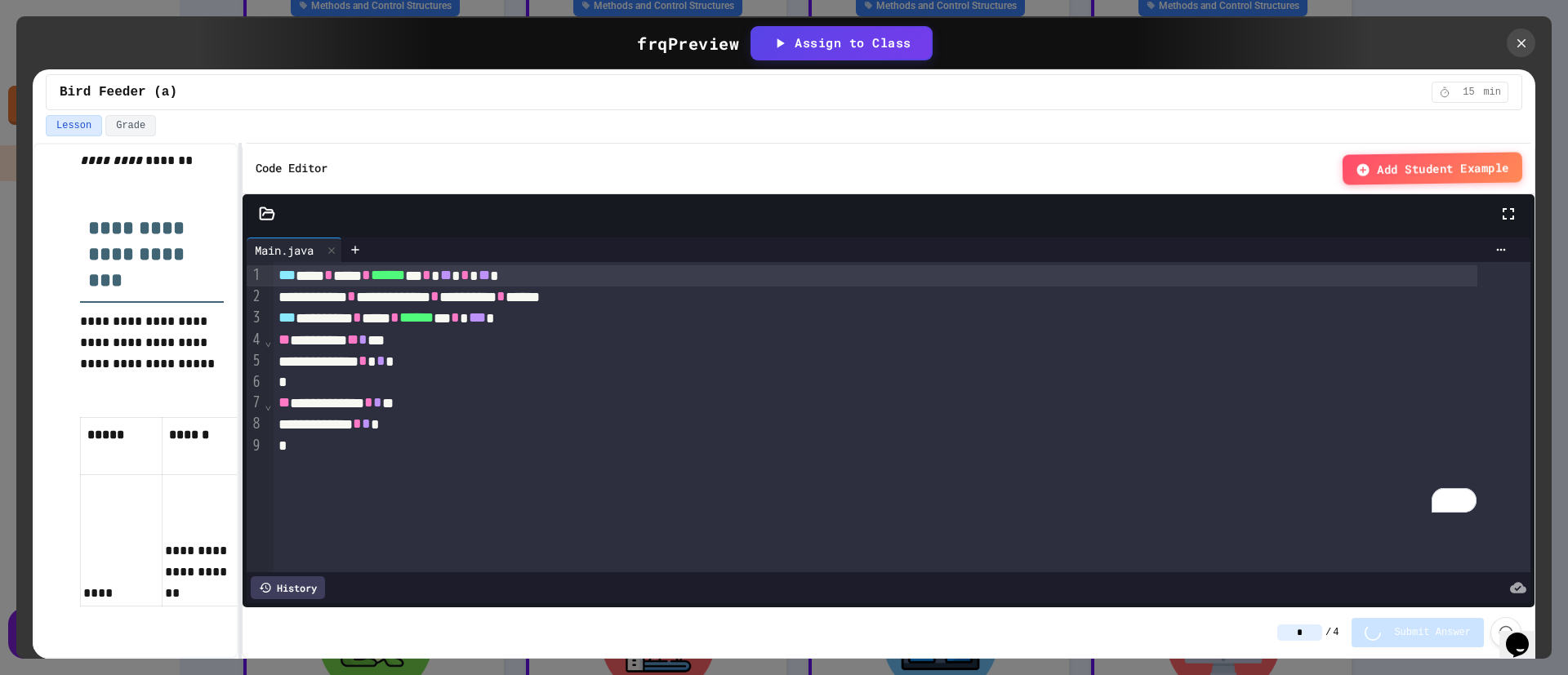 type on "*" 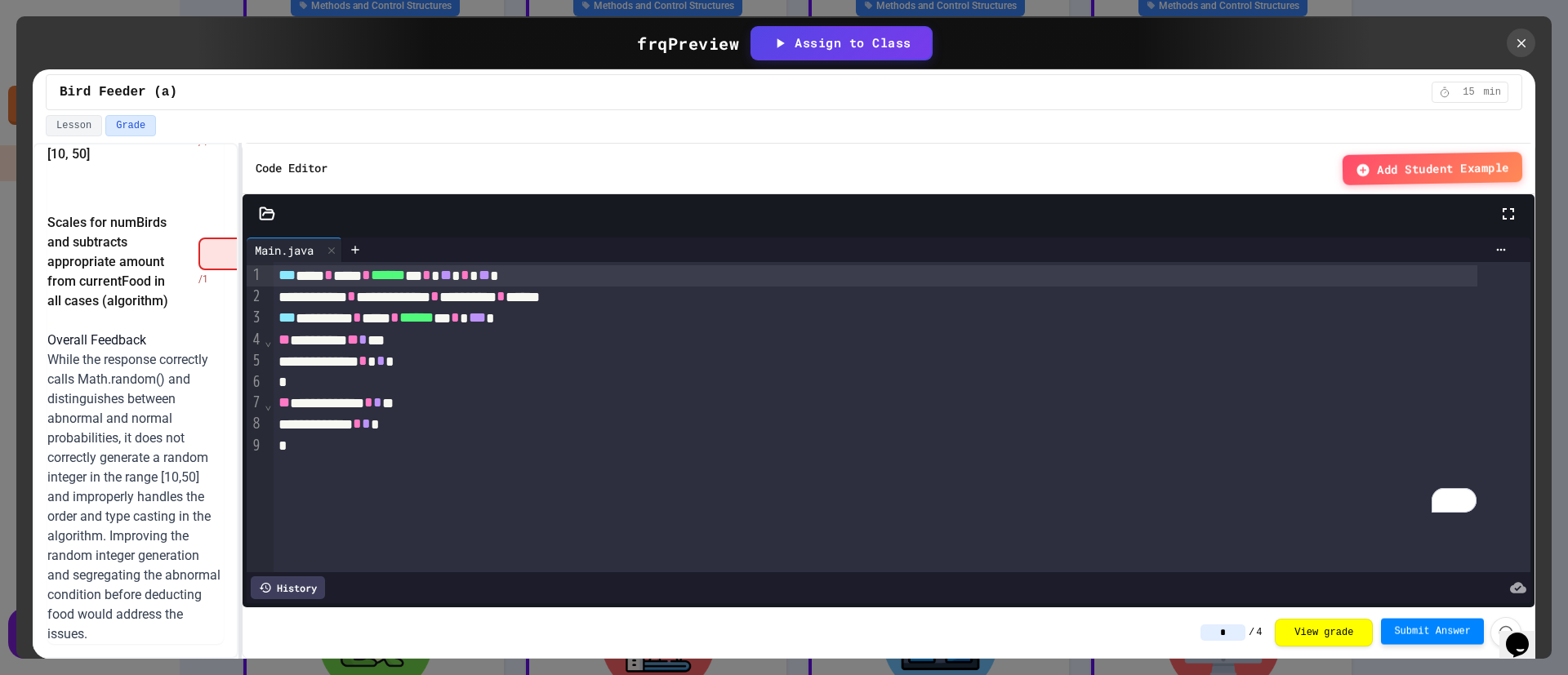 scroll, scrollTop: 1068, scrollLeft: 0, axis: vertical 